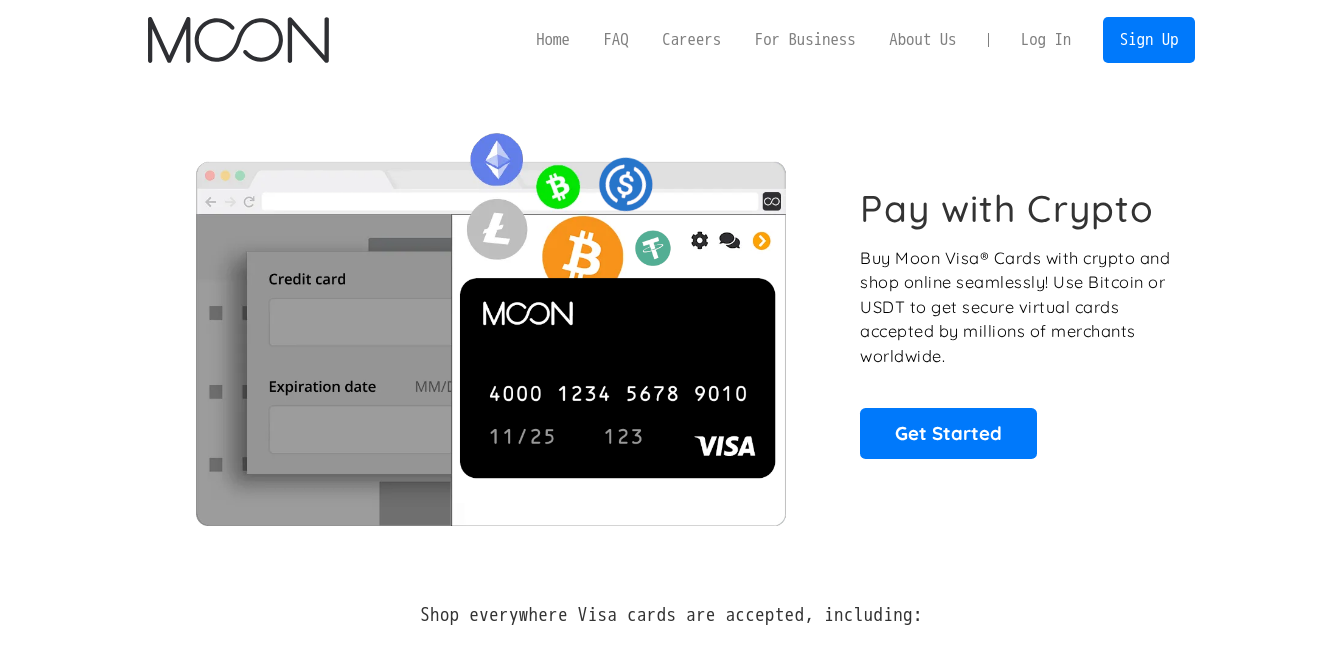 scroll, scrollTop: 0, scrollLeft: 0, axis: both 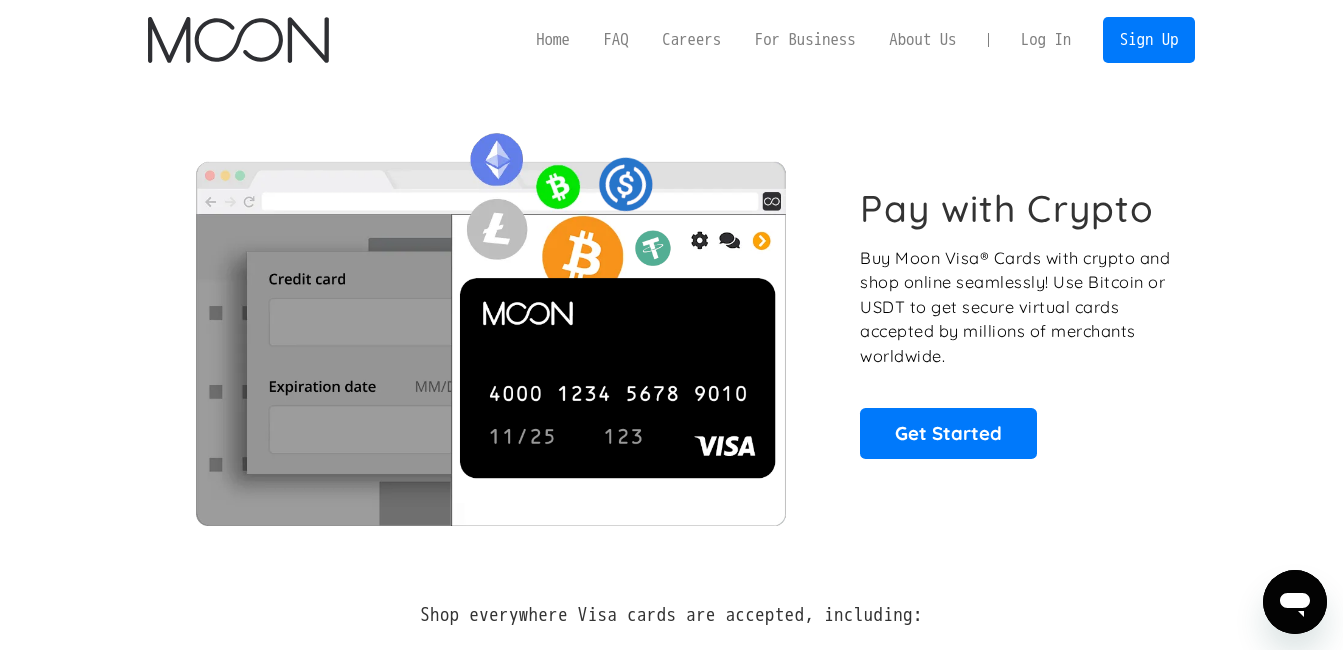 click on "Log In" at bounding box center [1046, 40] 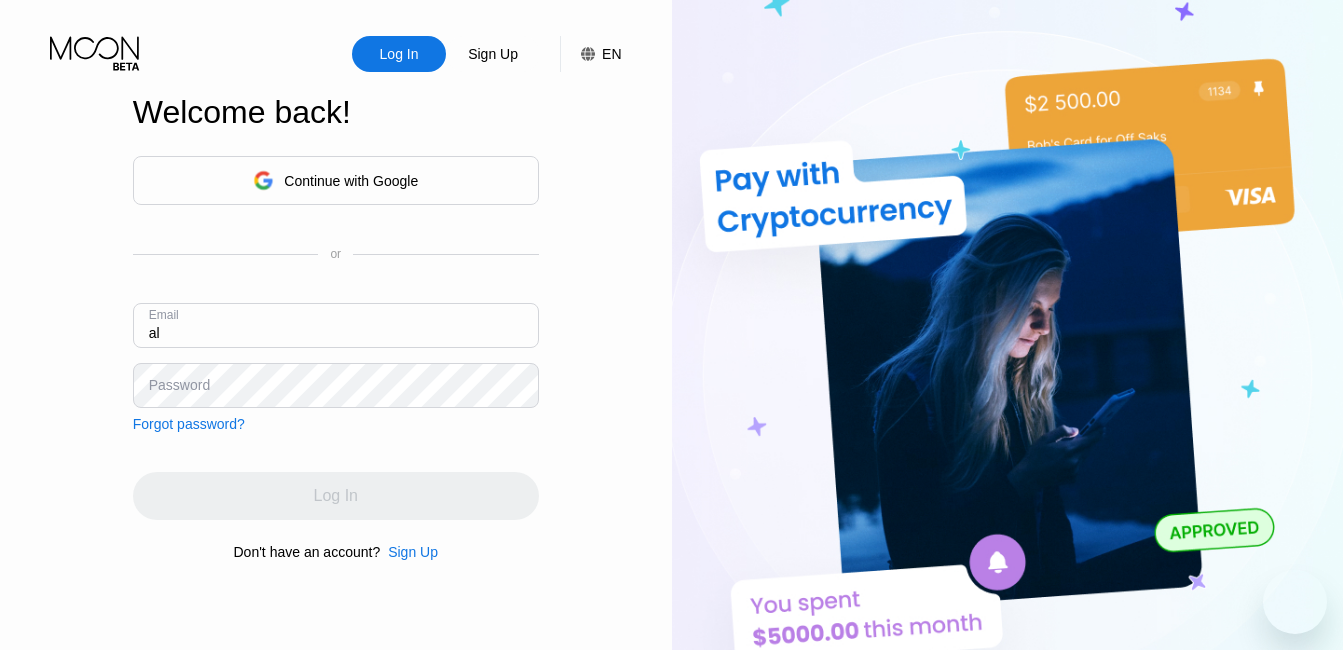 scroll, scrollTop: 0, scrollLeft: 0, axis: both 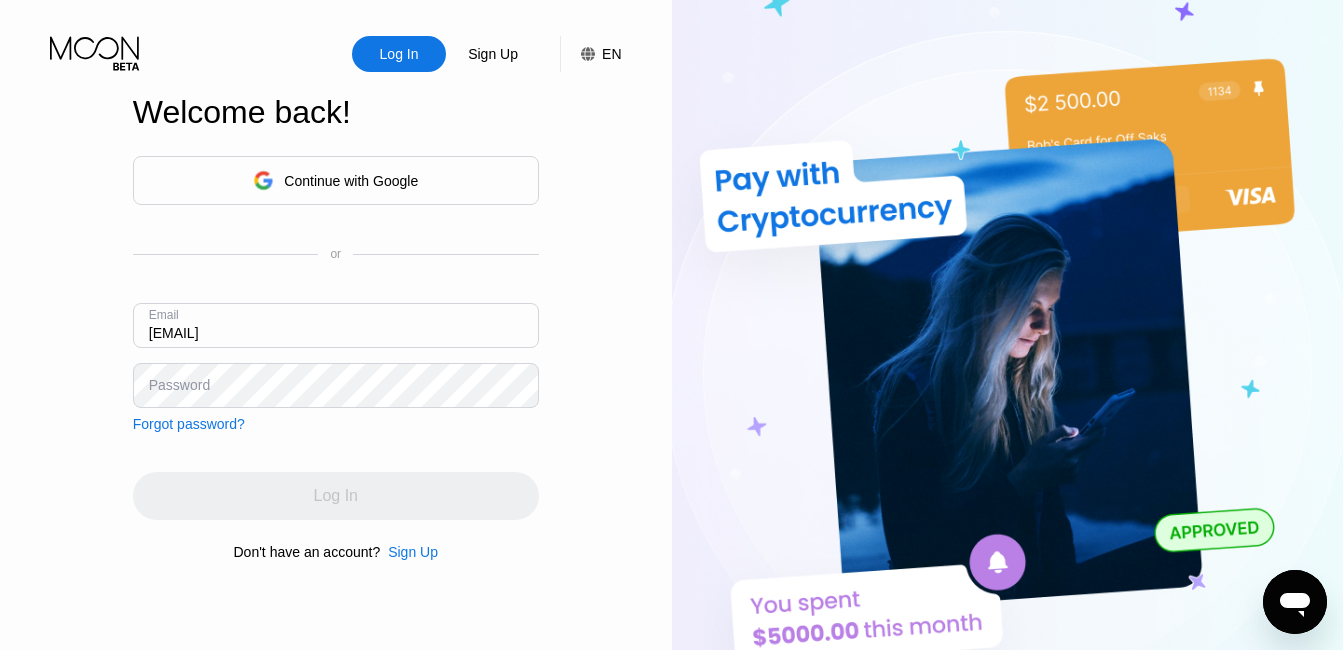 type on "[EMAIL]" 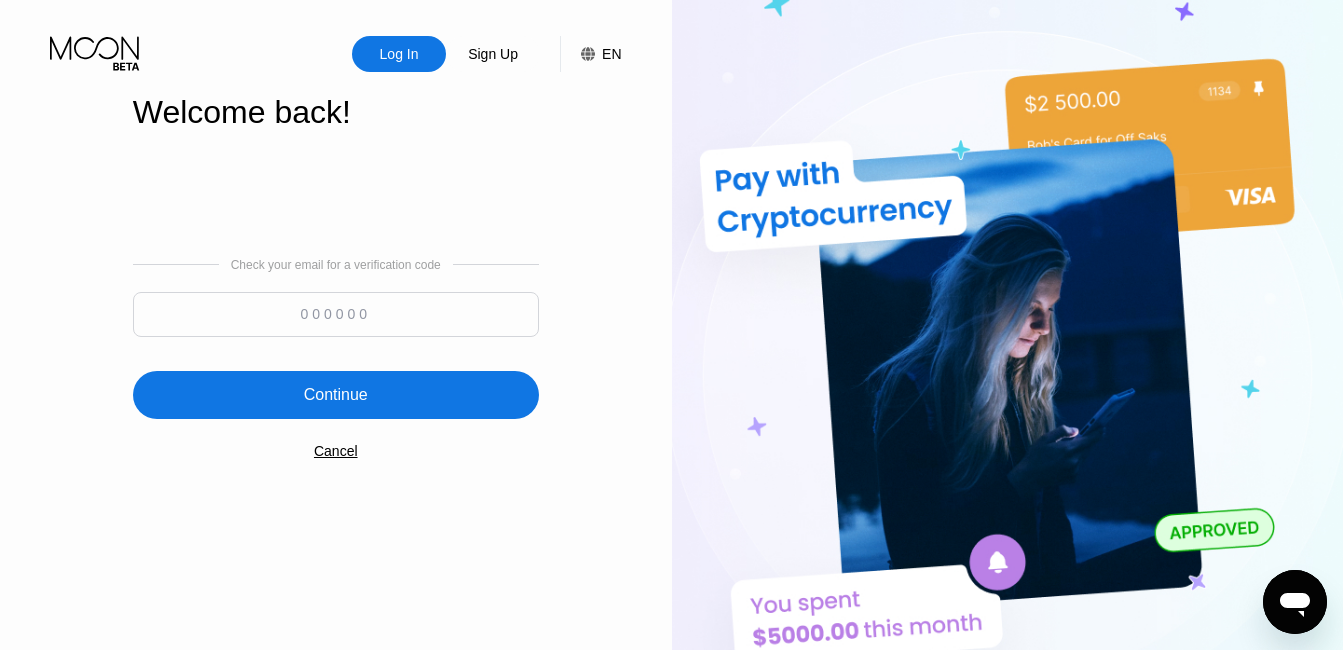 click at bounding box center (336, 314) 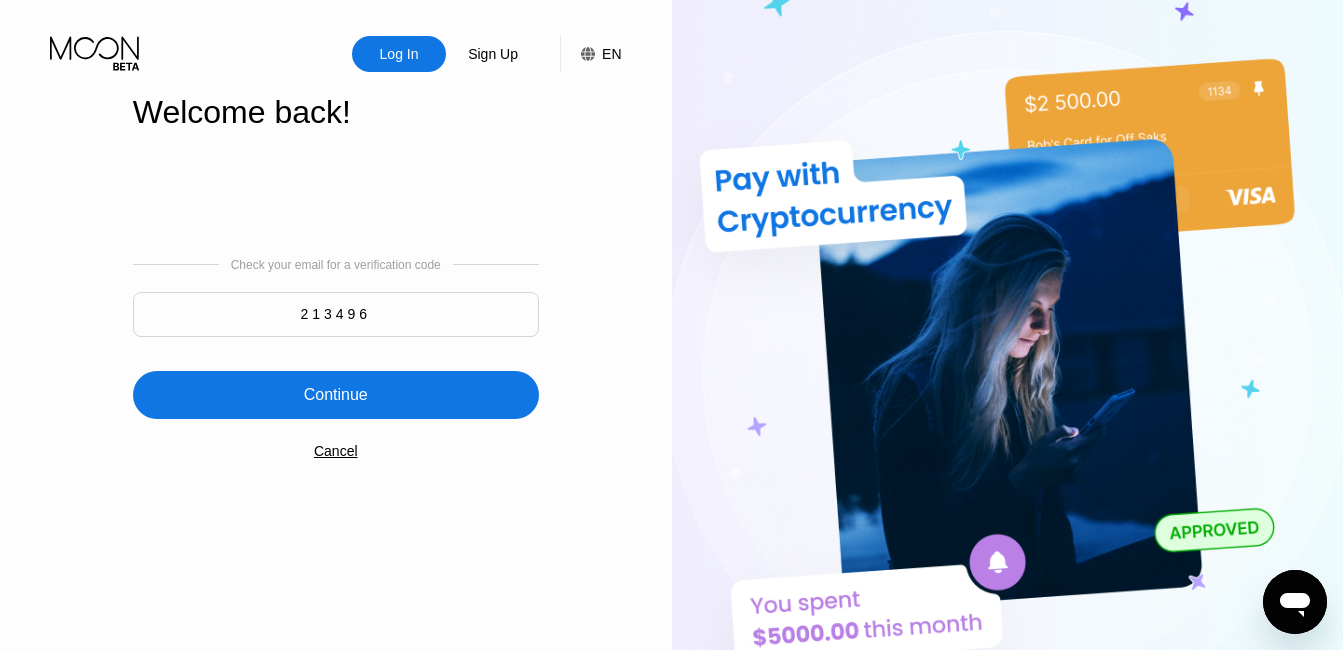 type on "213496" 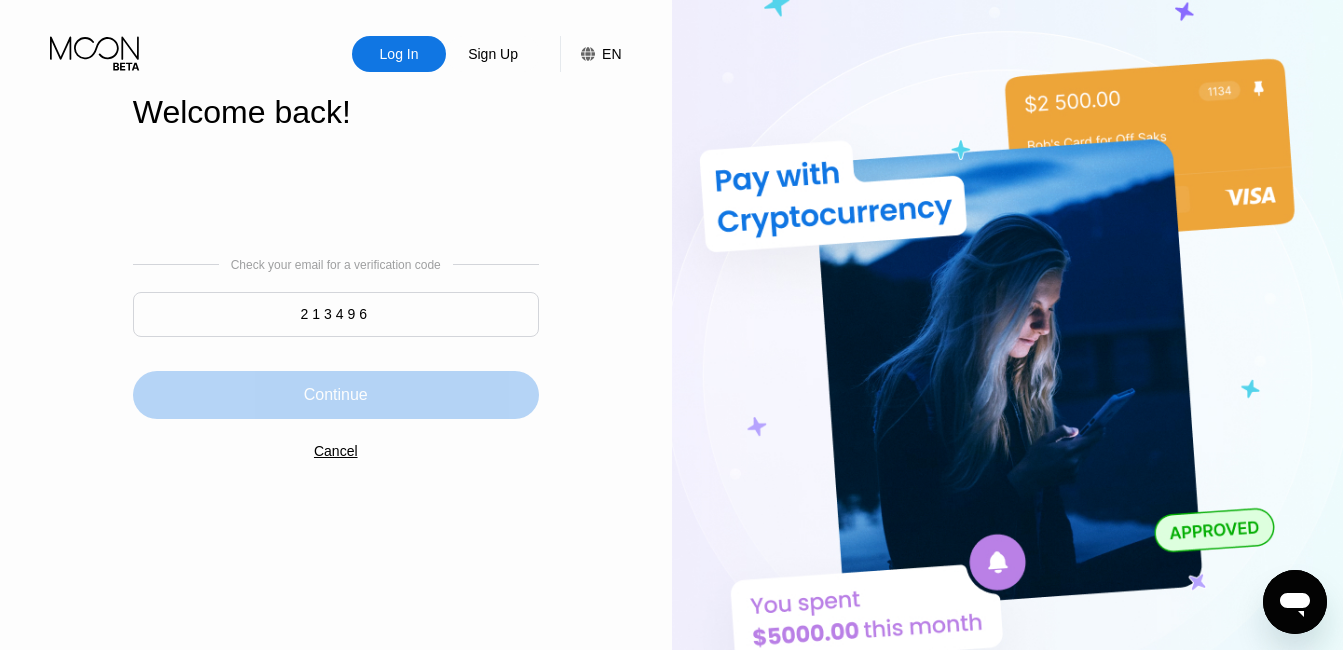 click on "Continue" at bounding box center [336, 395] 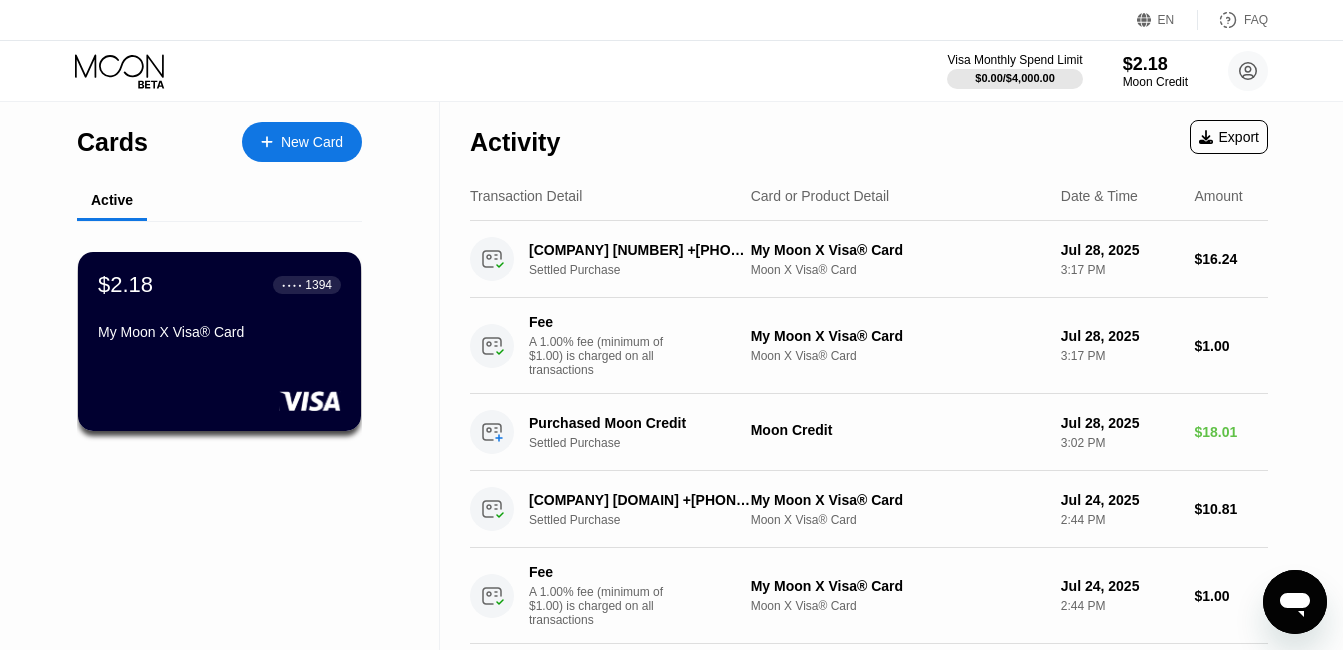 click on "New Card" at bounding box center (312, 142) 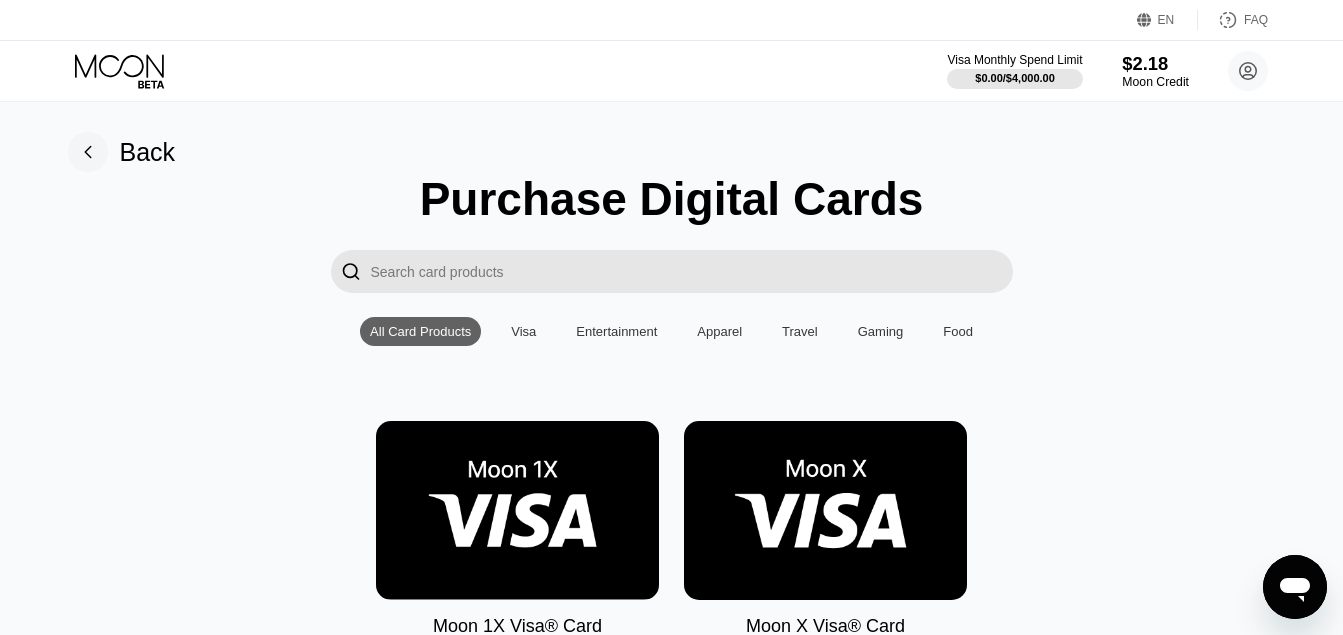 click on "$2.18" at bounding box center (1155, 63) 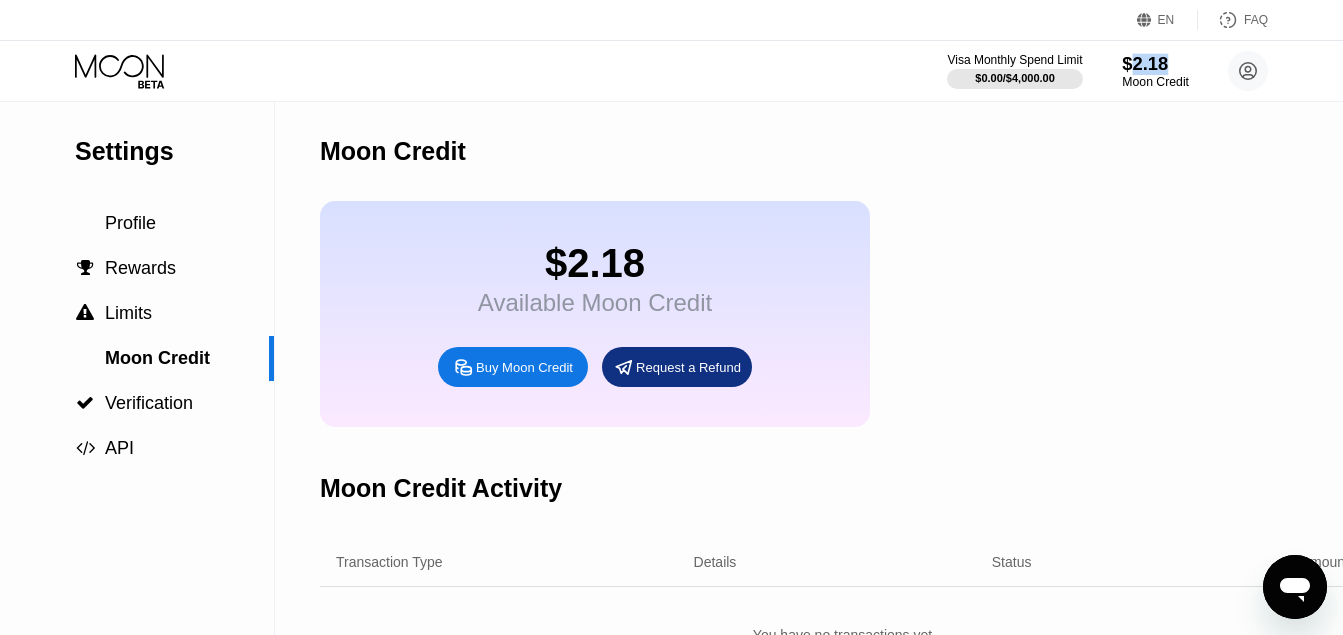 click on "$2.18" at bounding box center (1155, 63) 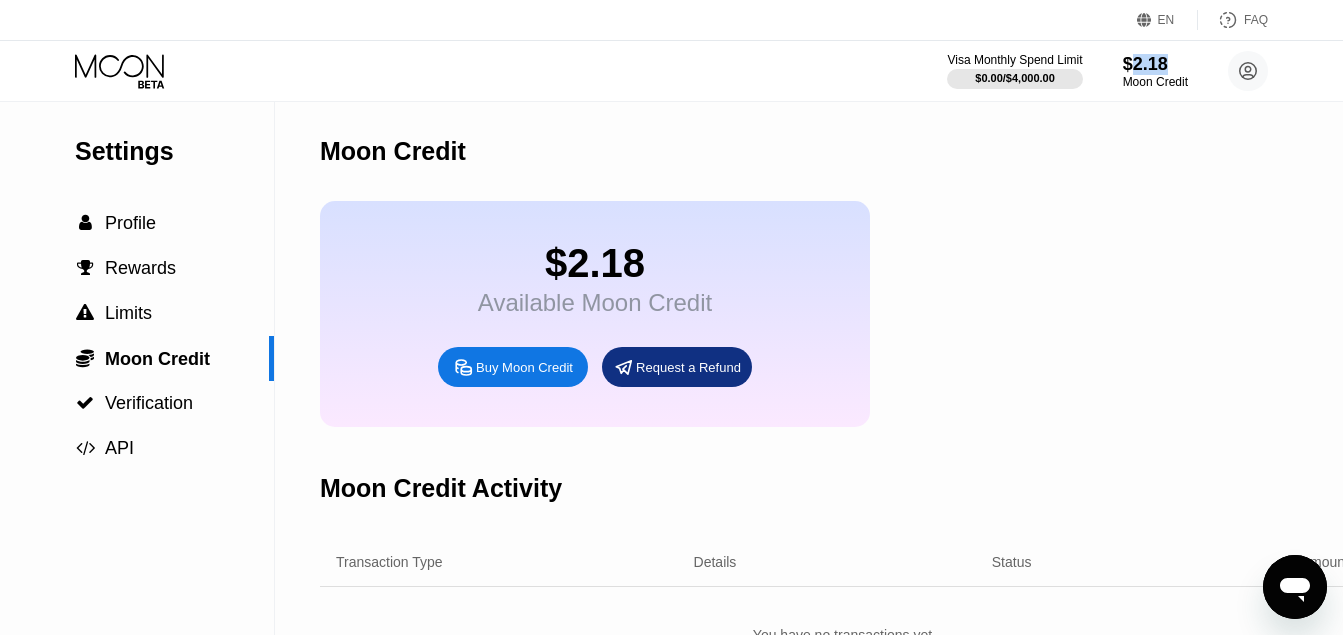 click on "Buy Moon Credit" at bounding box center [513, 367] 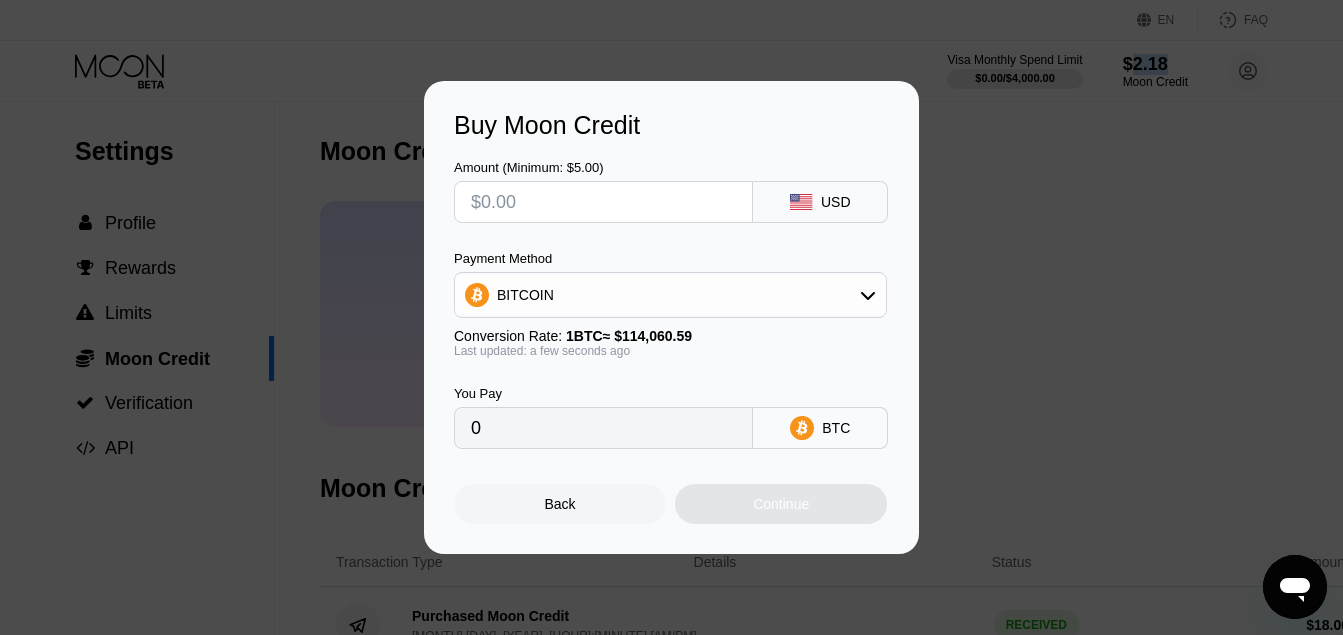 click on "BITCOIN" at bounding box center (670, 295) 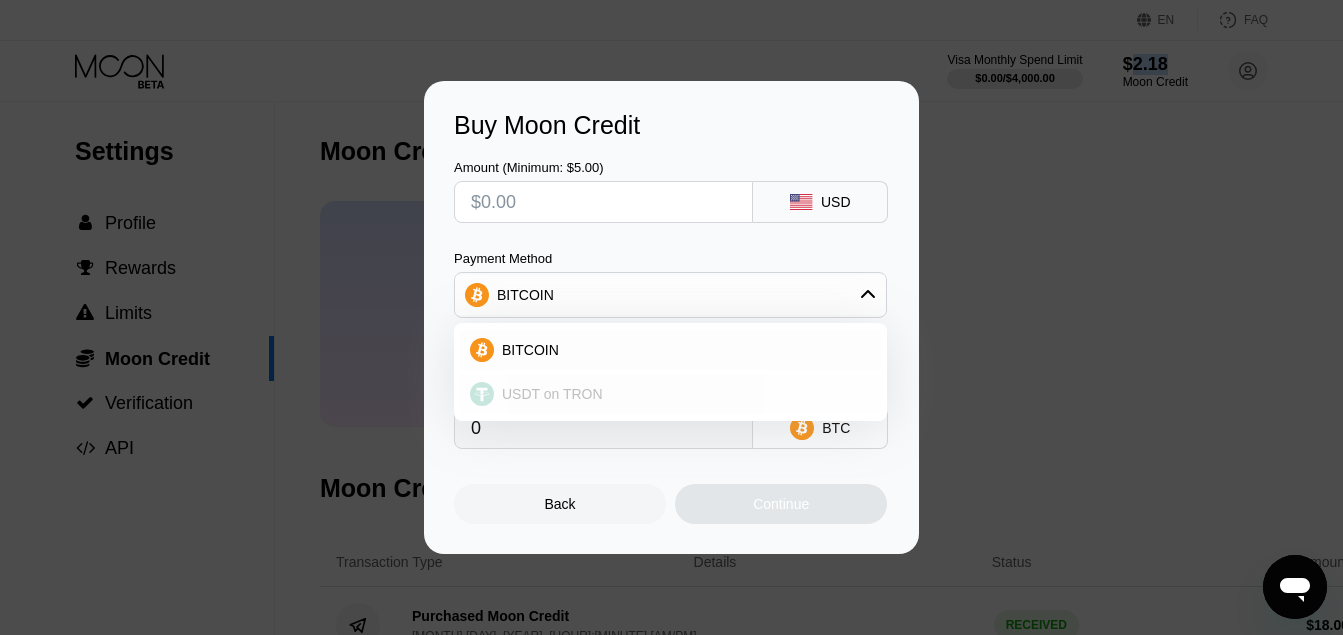 click on "USDT on TRON" at bounding box center (552, 394) 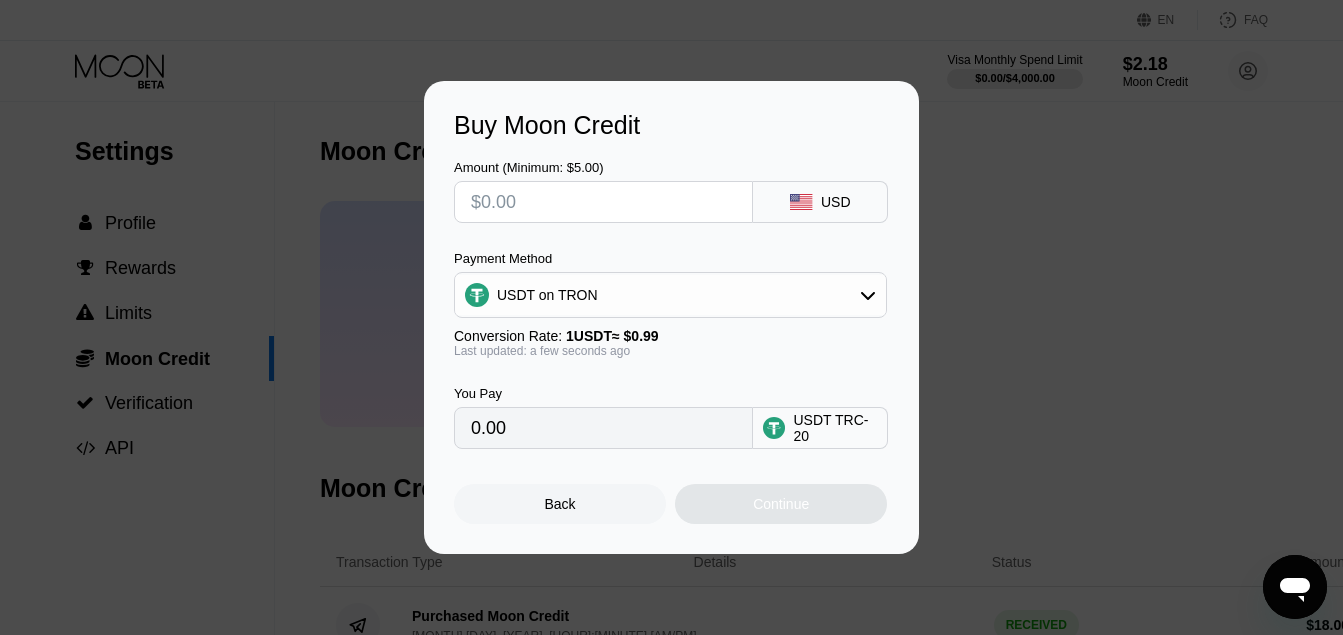 click at bounding box center (603, 202) 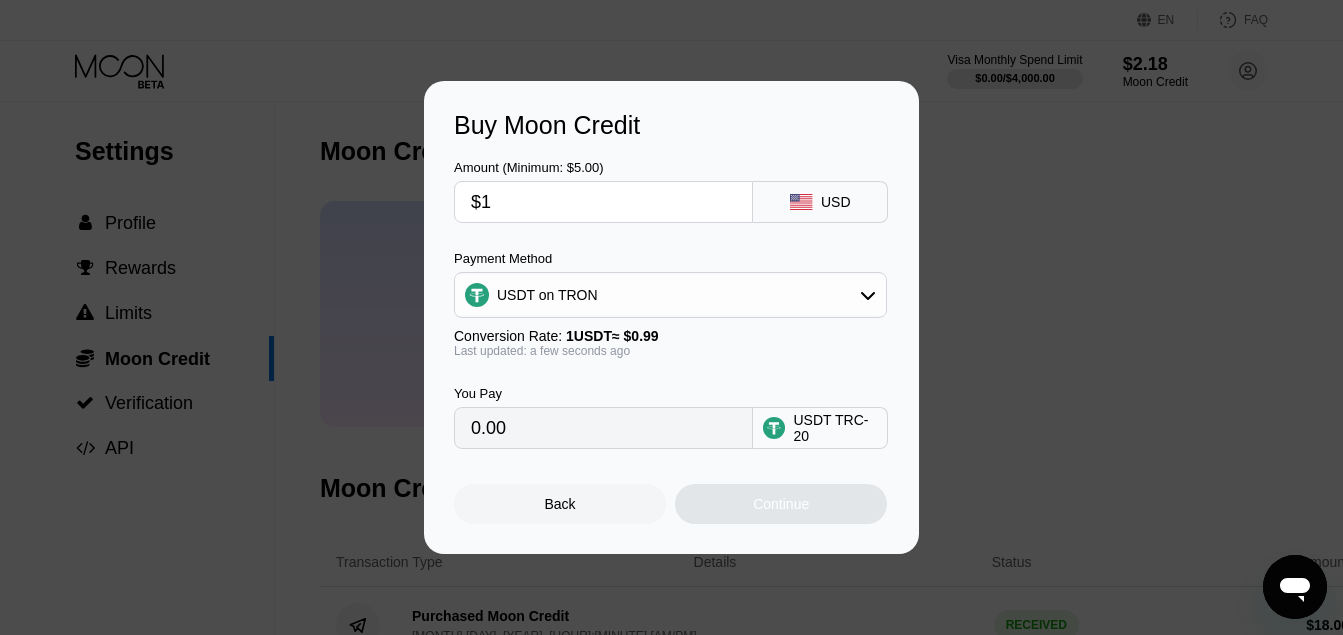 type on "$18" 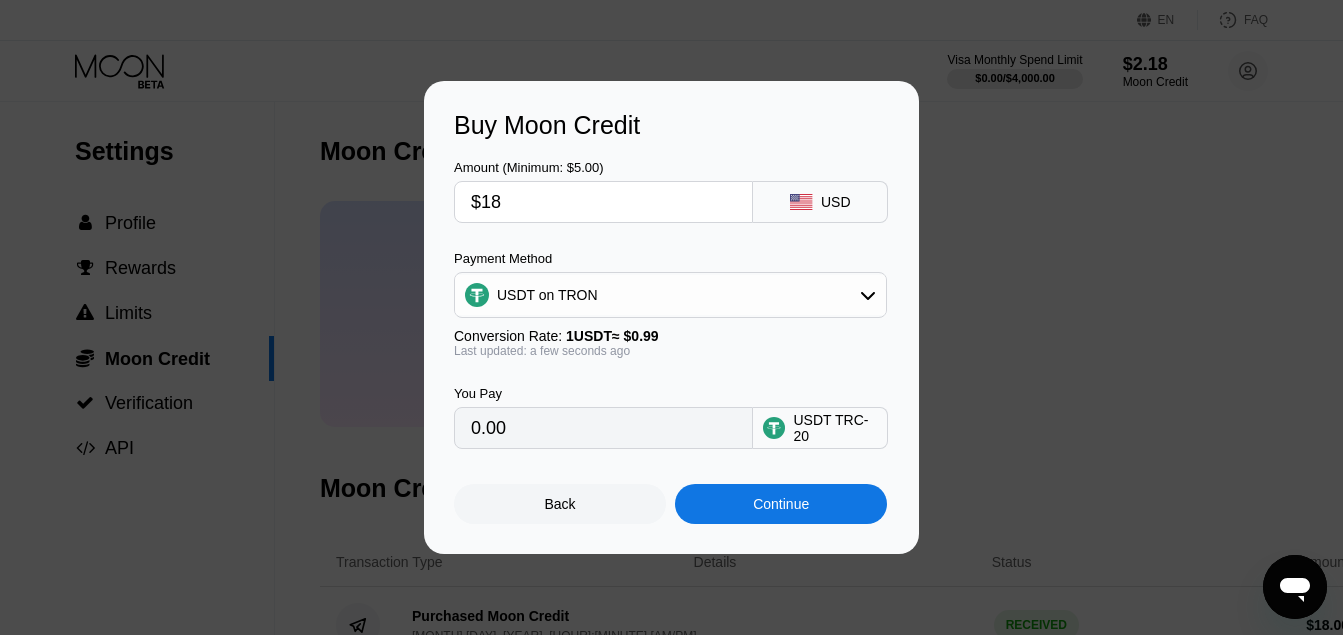 type on "18.18" 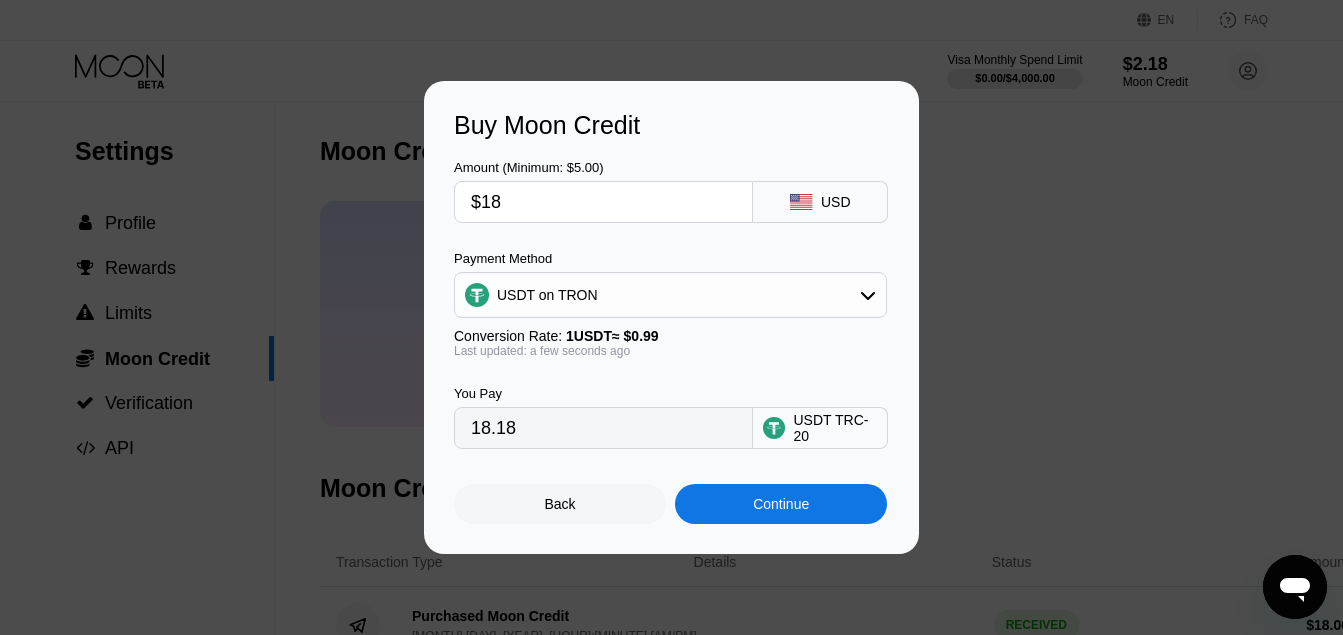 type on "$1" 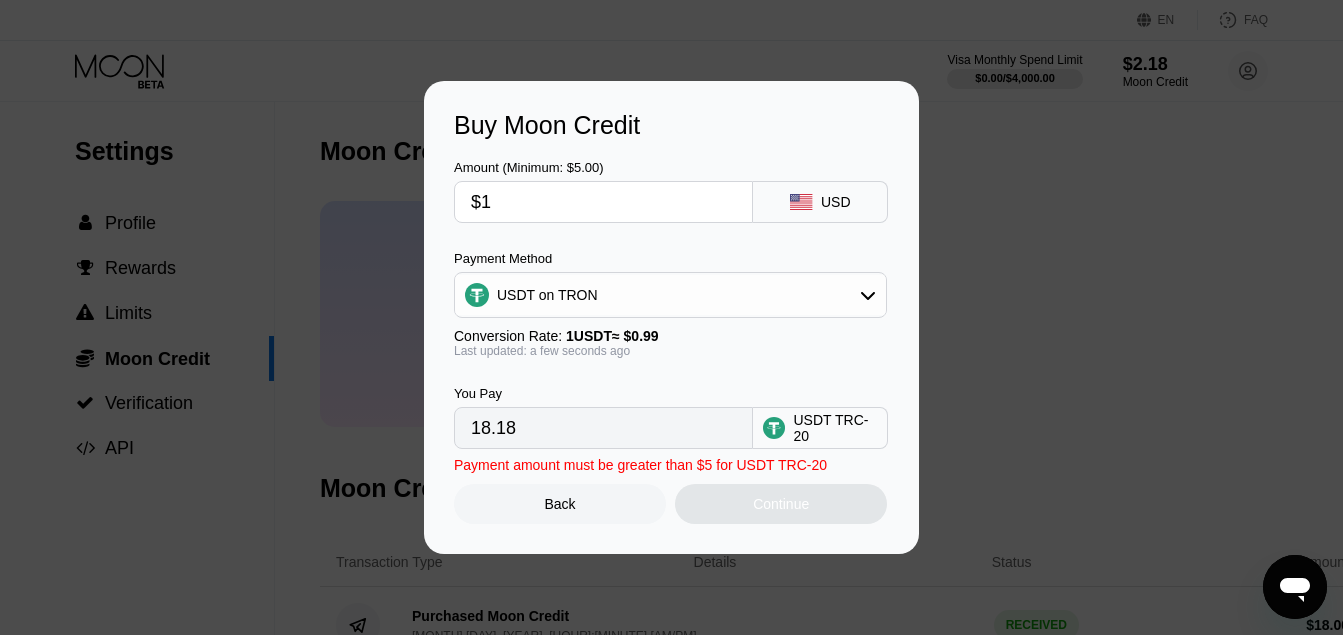 type 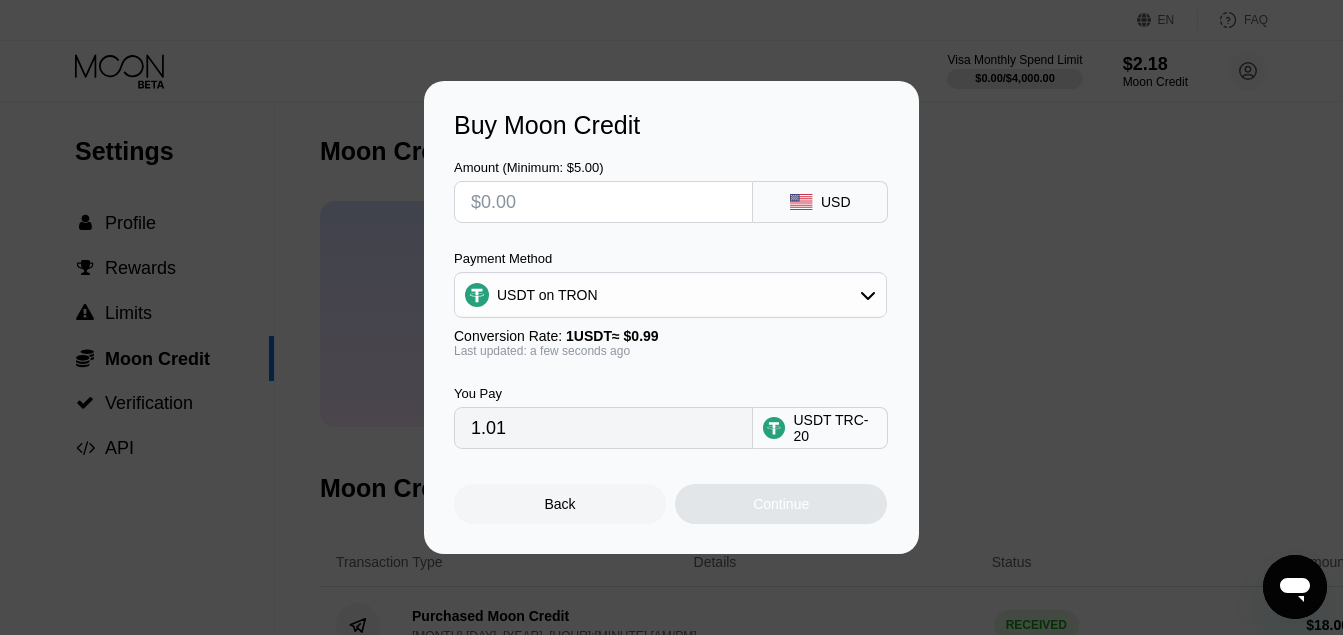 type on "0.00" 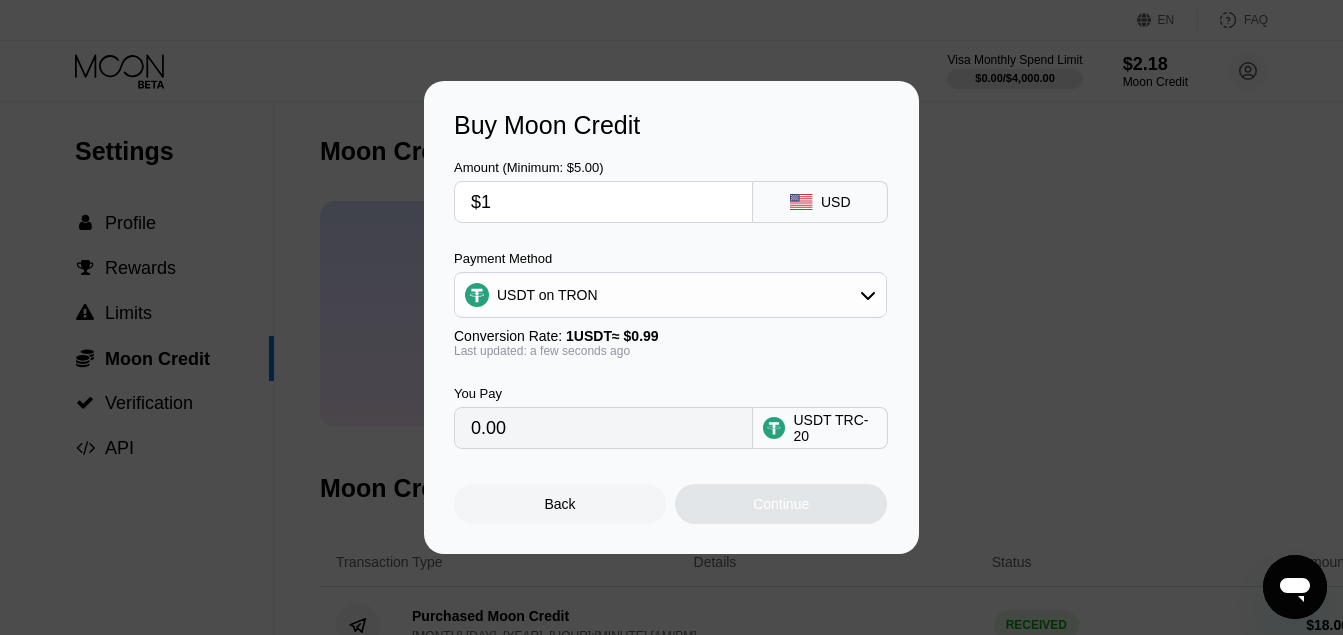 type on "$18" 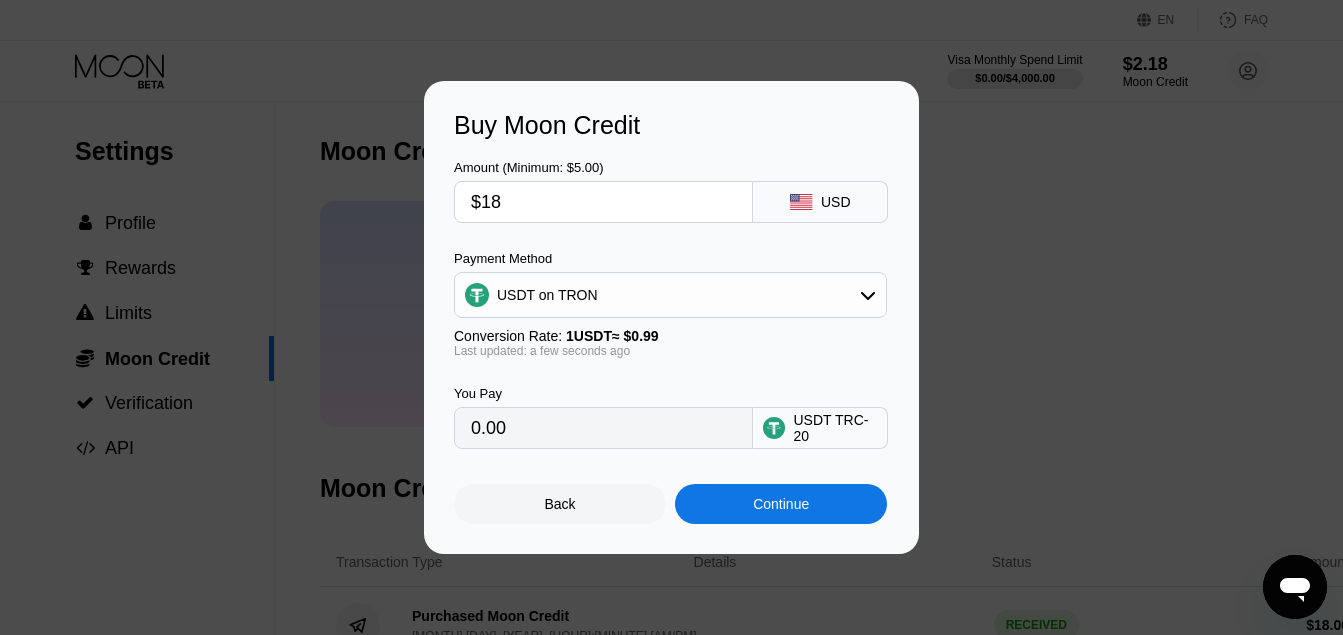 type on "18.18" 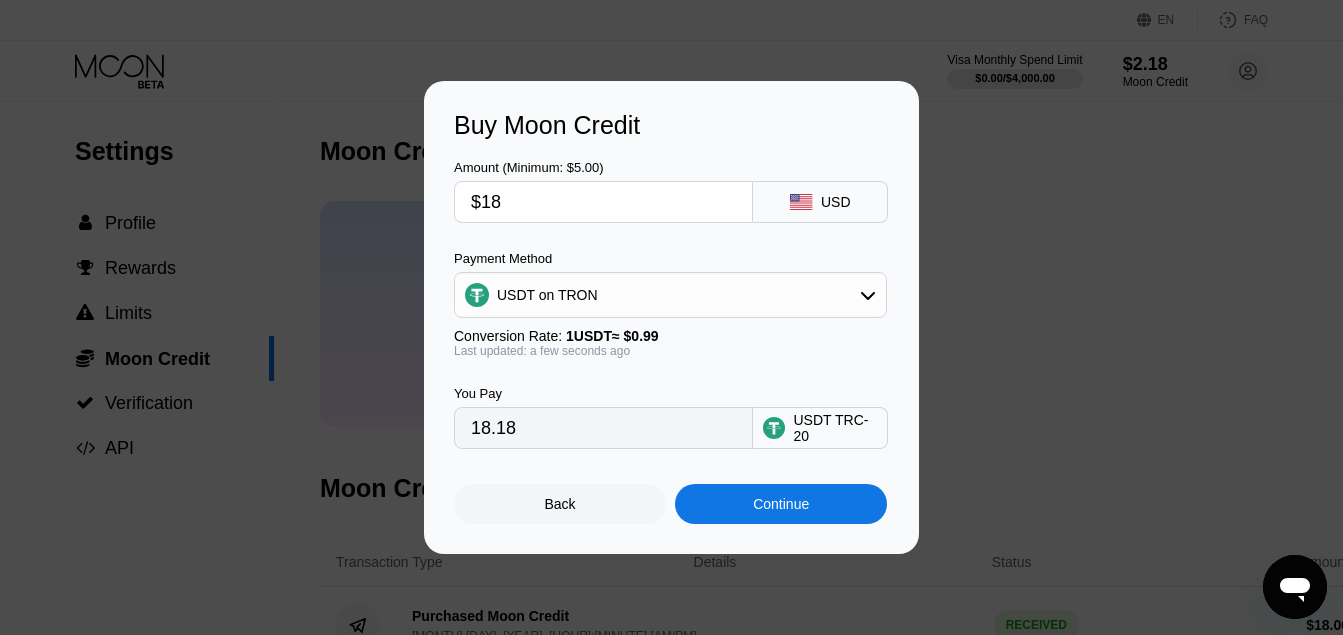 type on "$1" 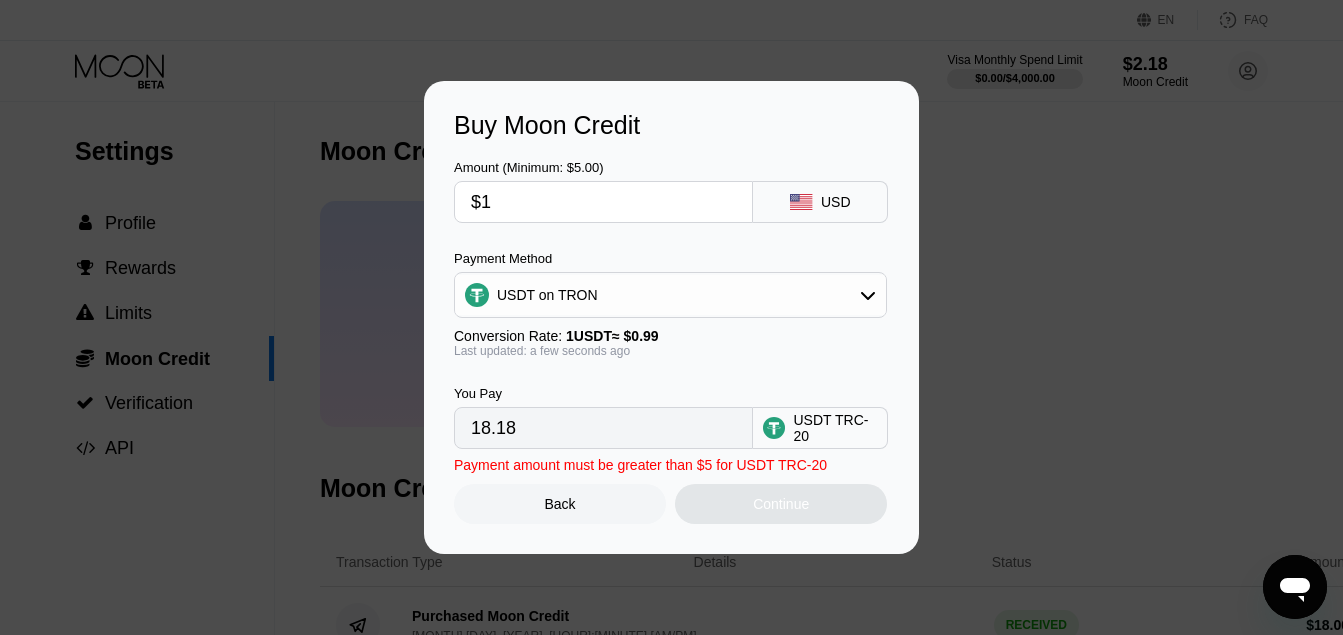 type on "1.01" 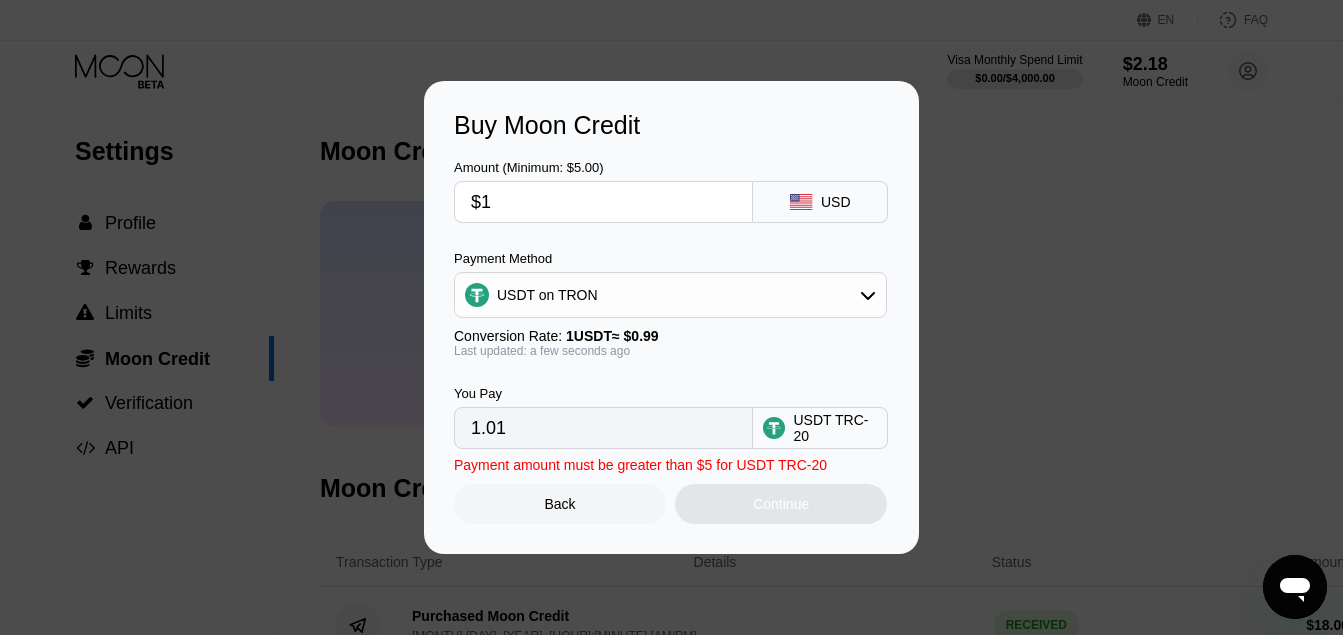 type on "$19" 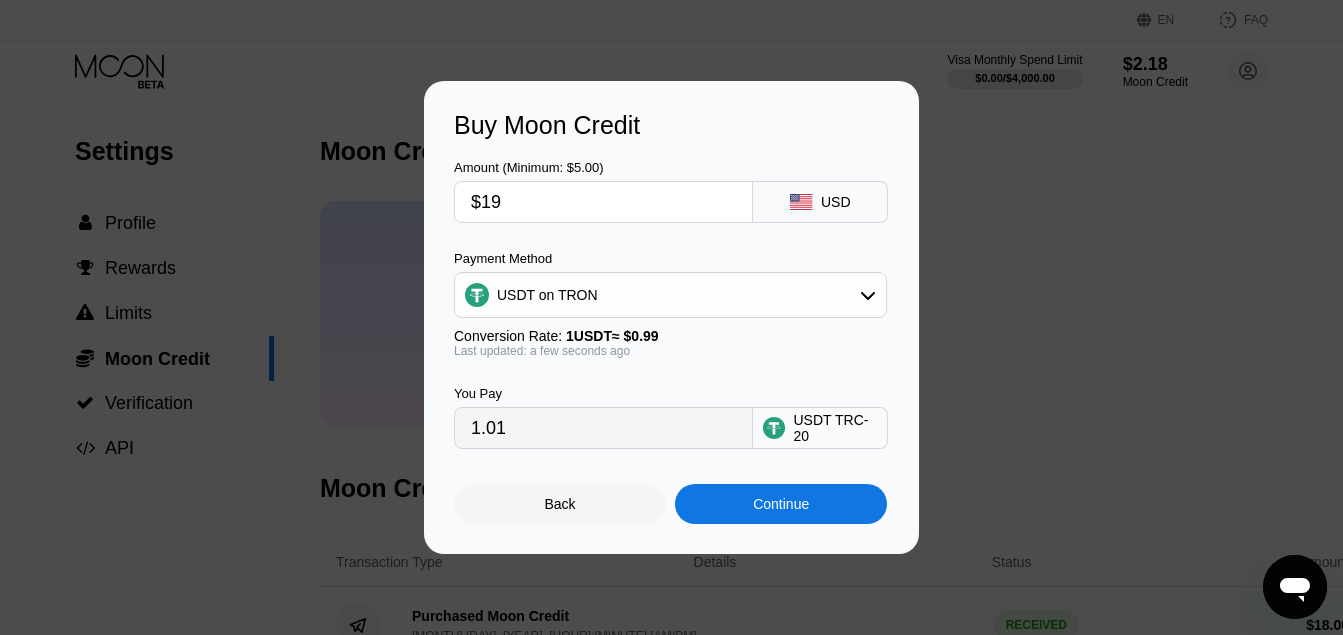 type on "19.19" 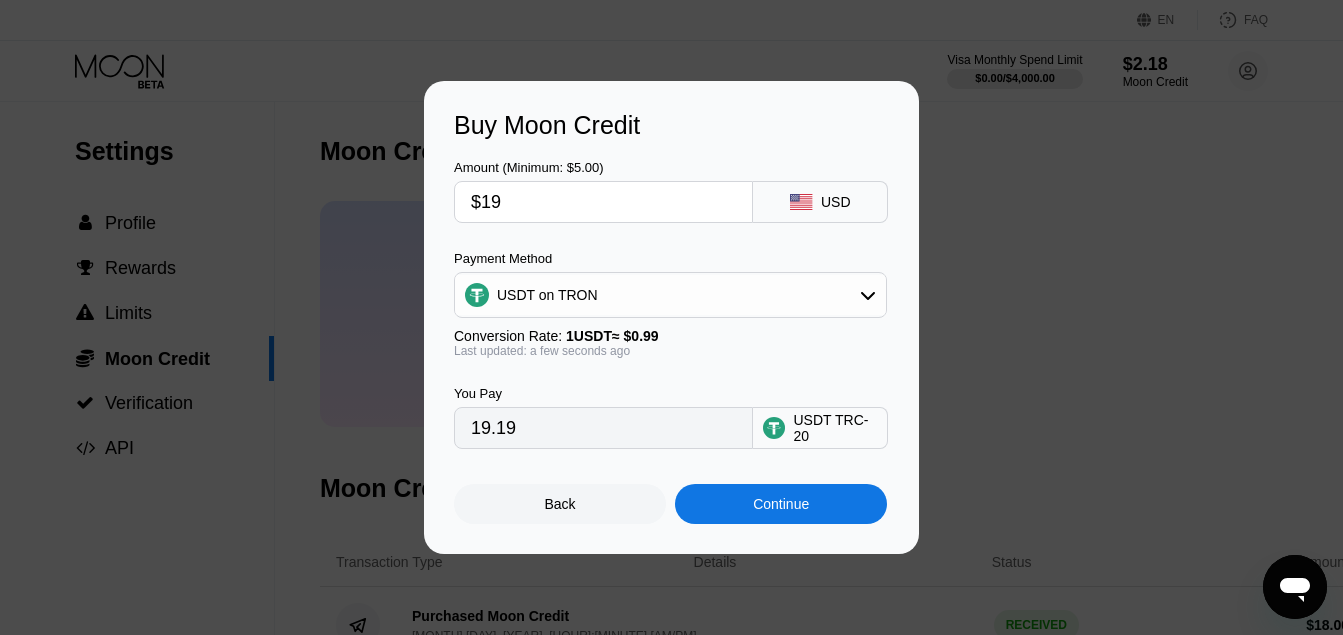 type on "$1" 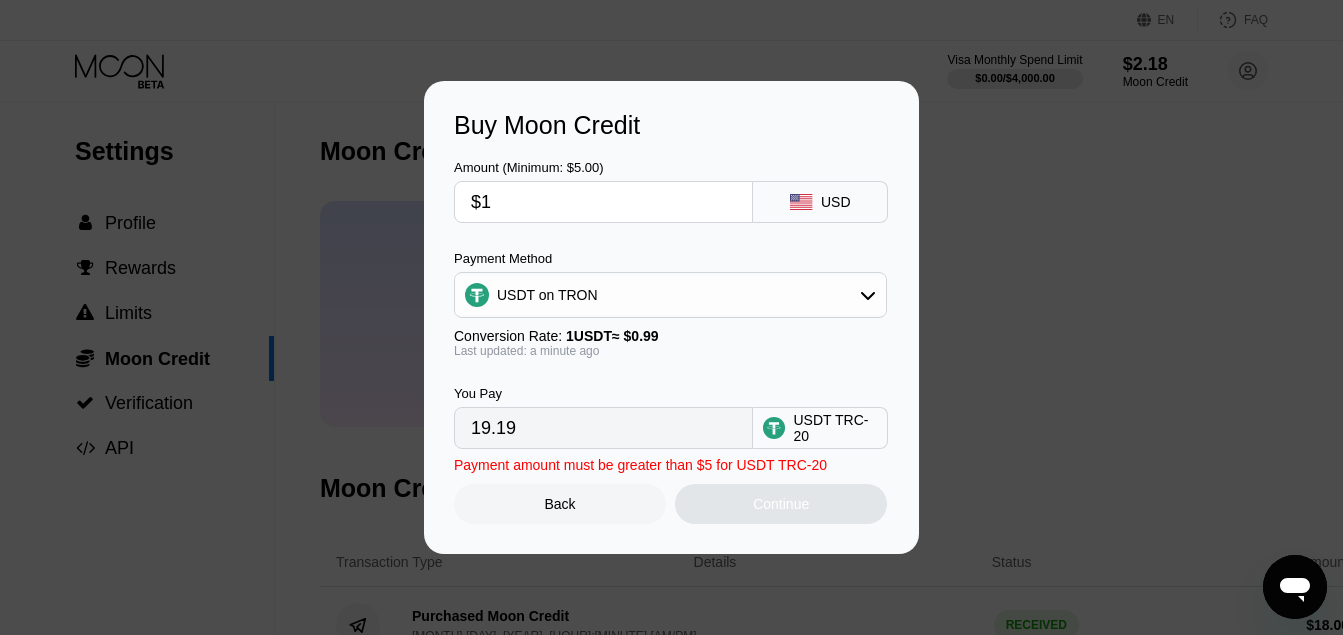 type on "1.01" 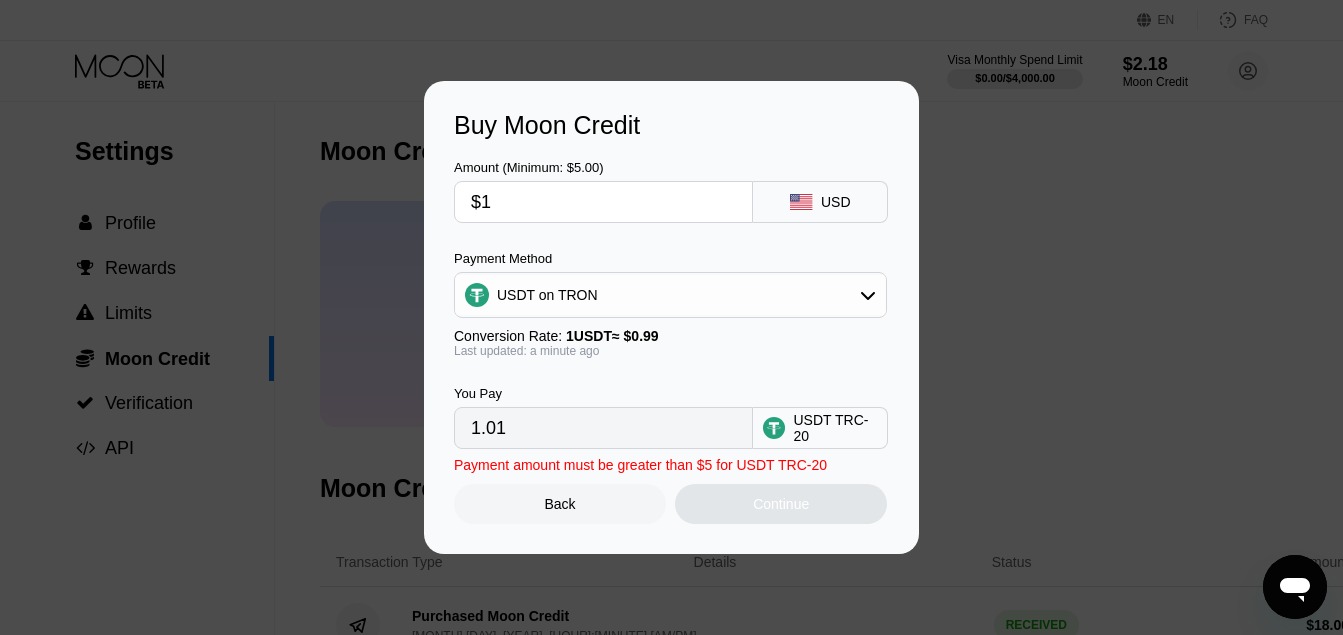 type on "$16" 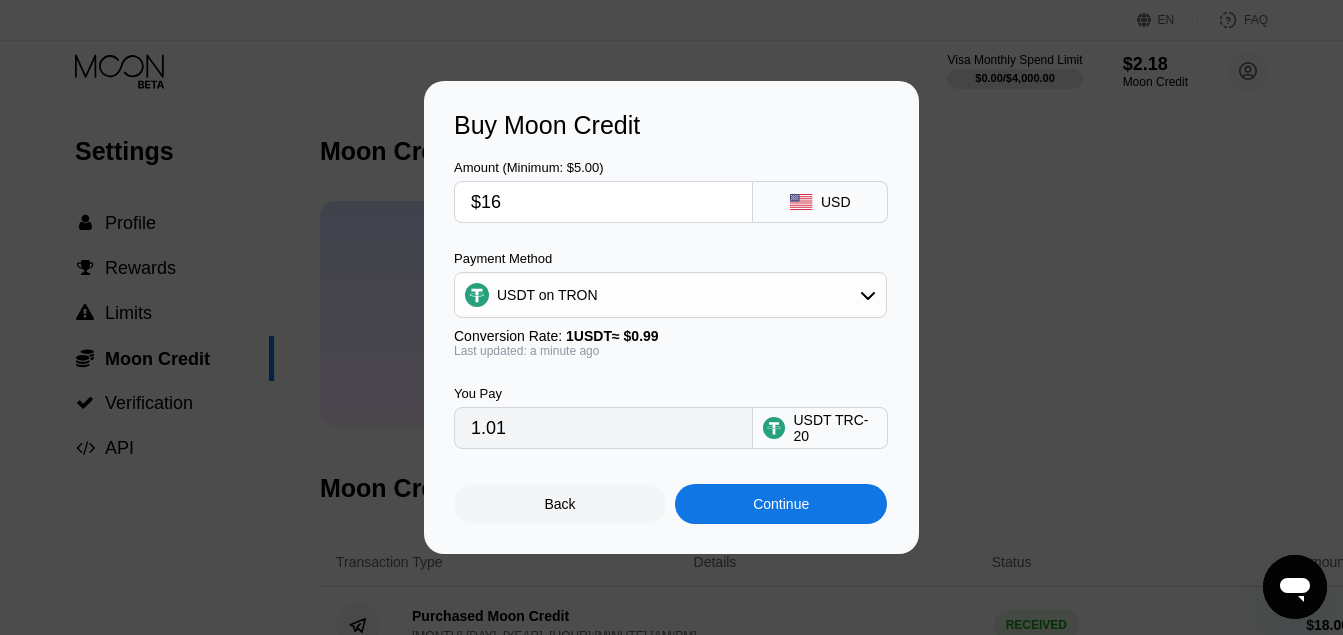 type on "16.16" 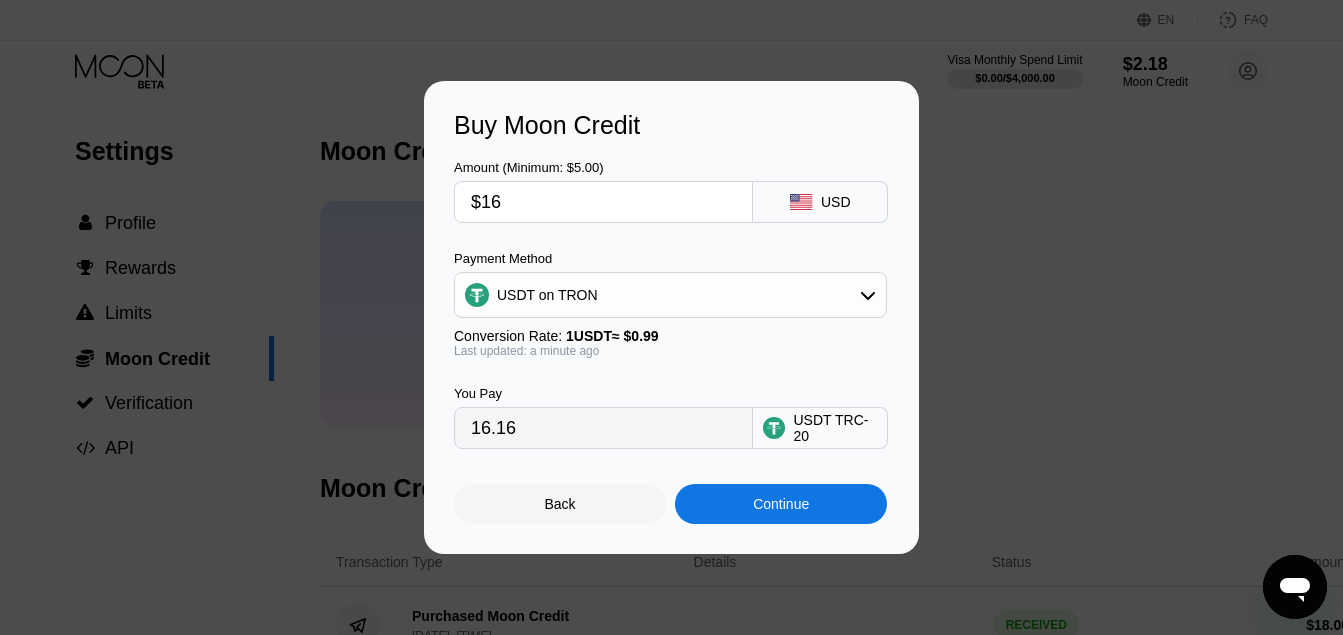 scroll, scrollTop: 0, scrollLeft: 0, axis: both 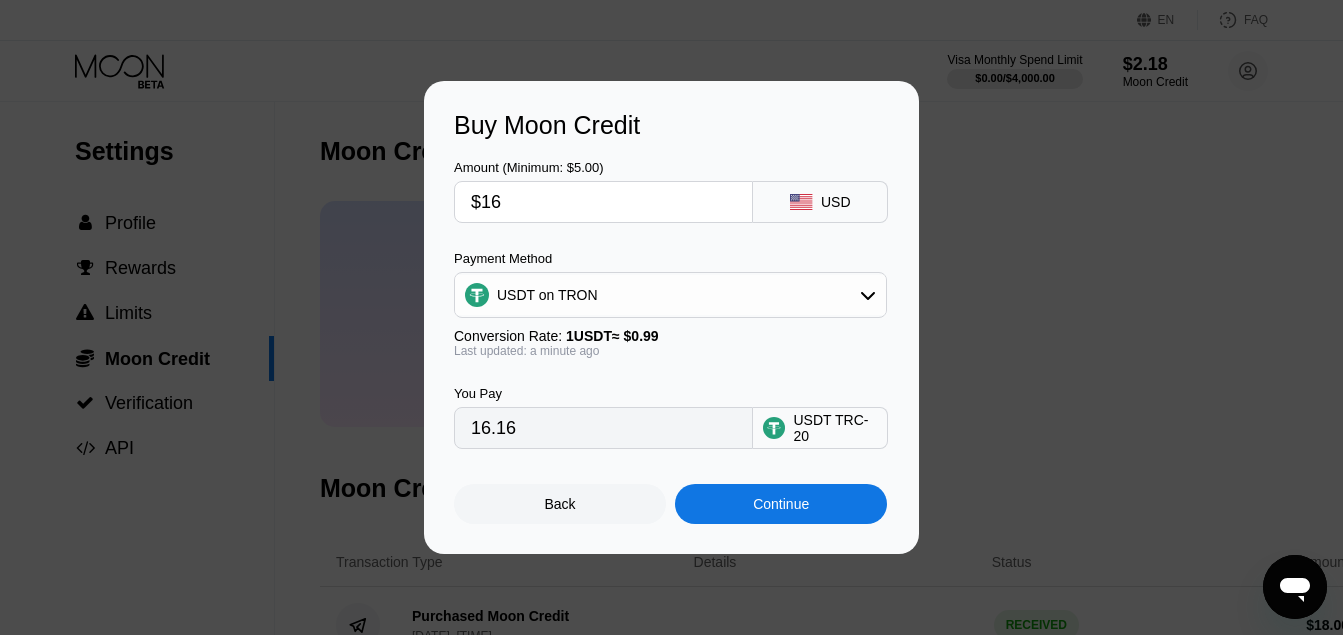 type on "$1" 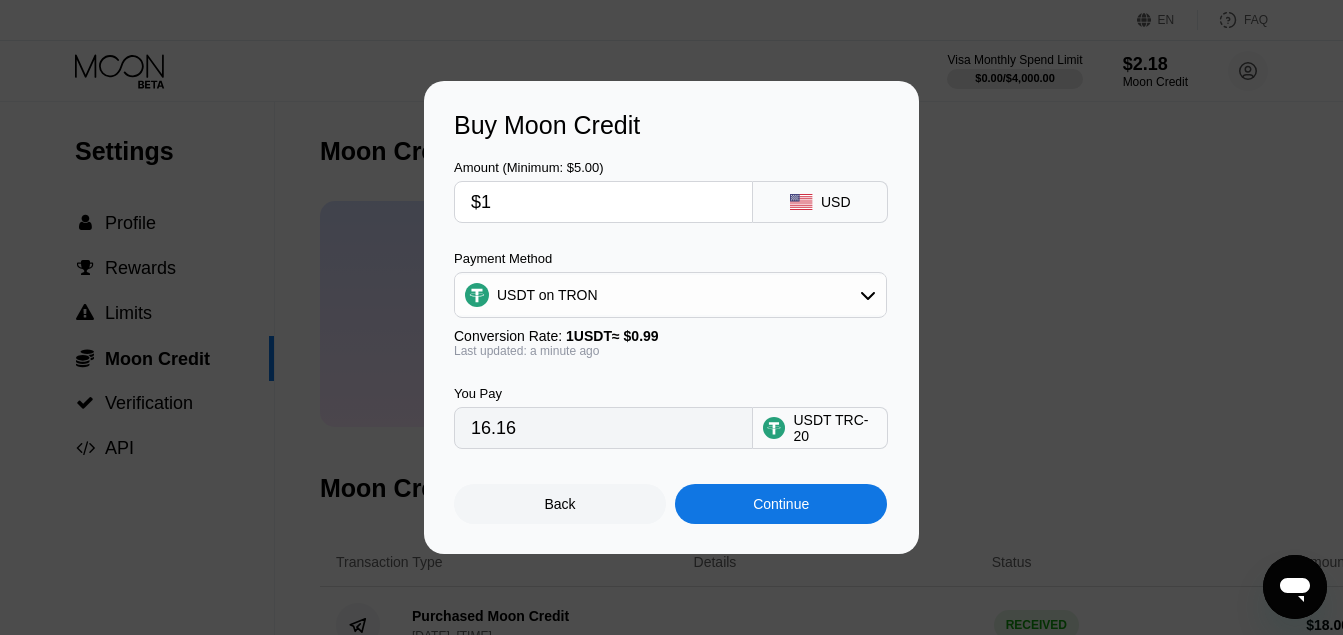 type 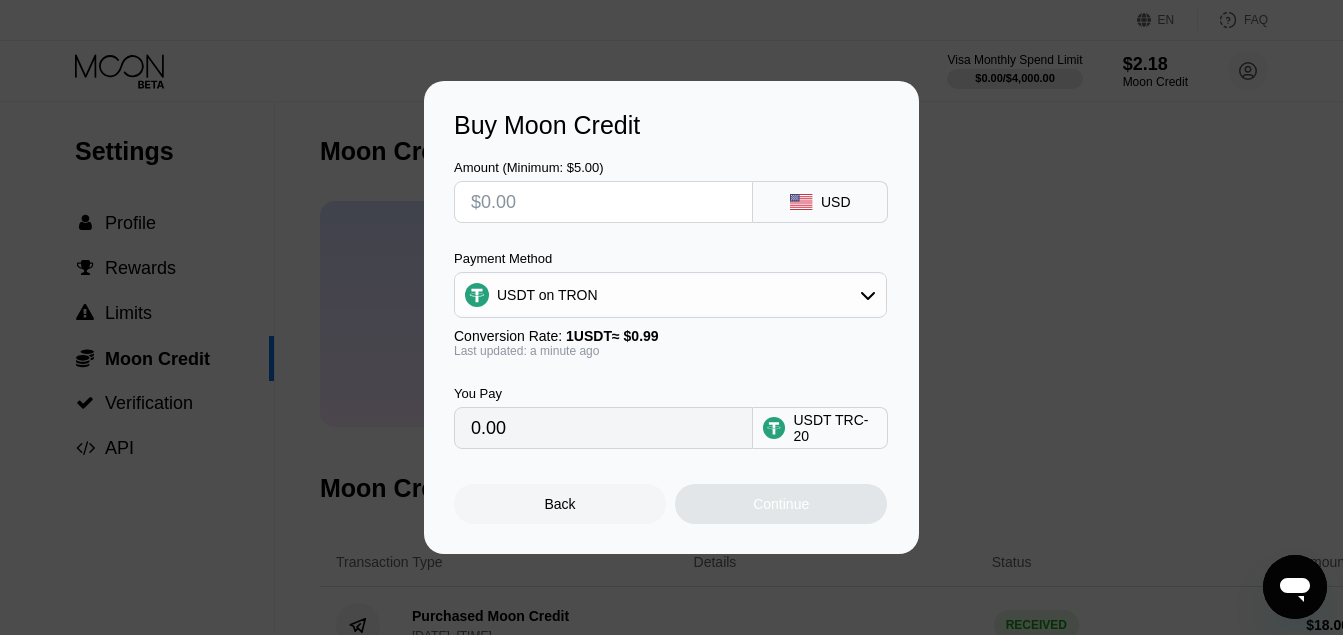 type on "0.00" 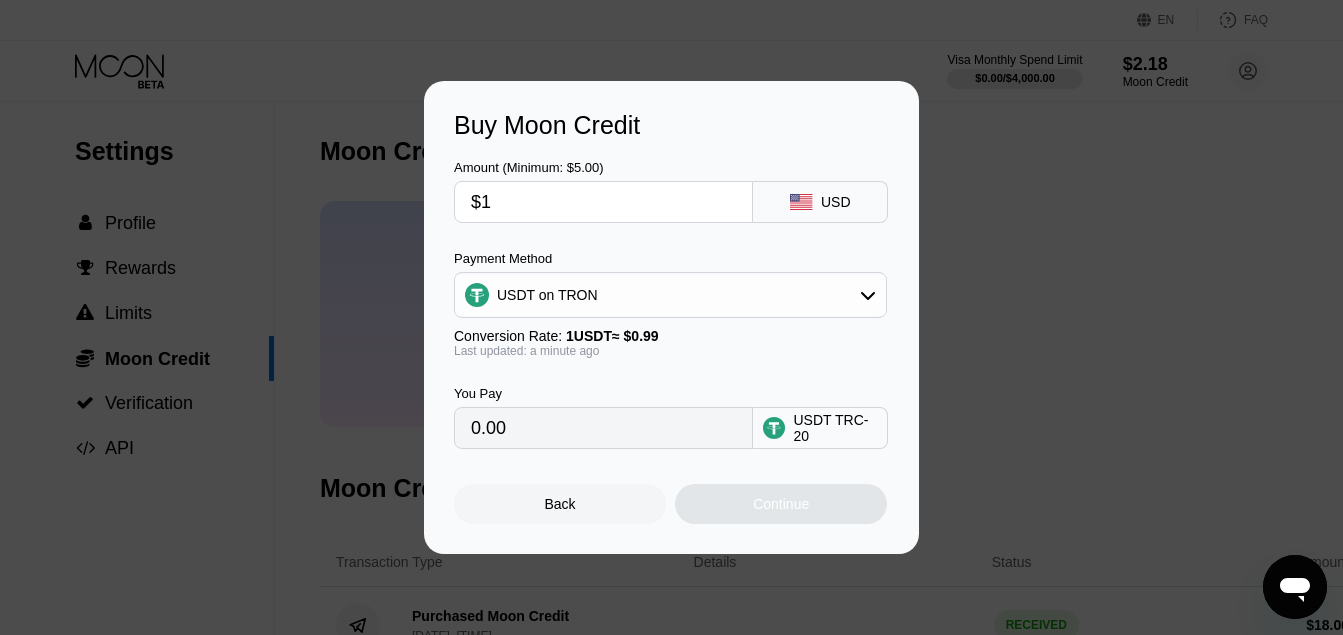 type on "$18" 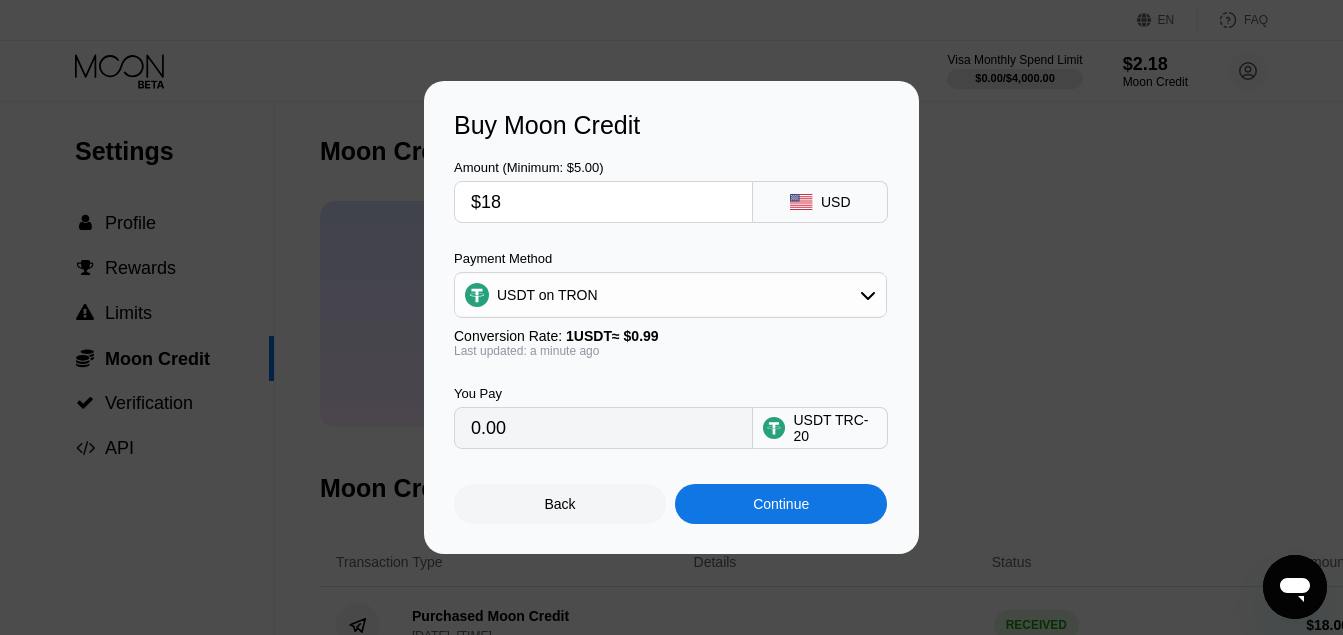 type on "18.18" 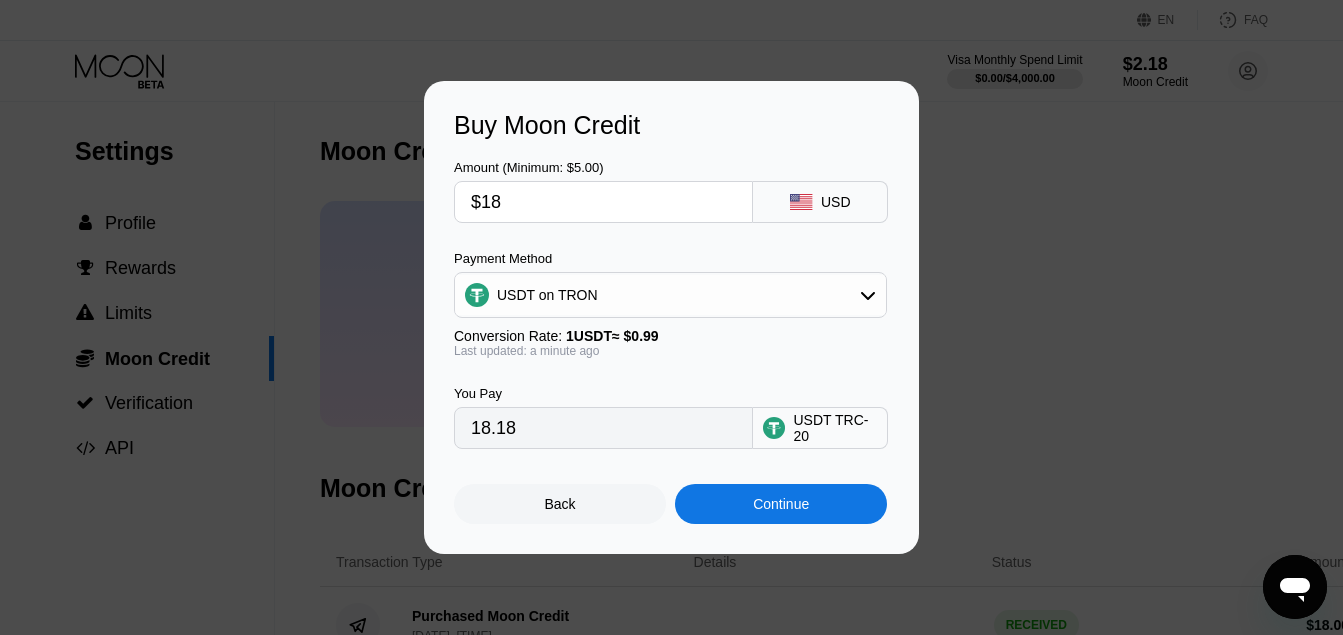 type on "$1" 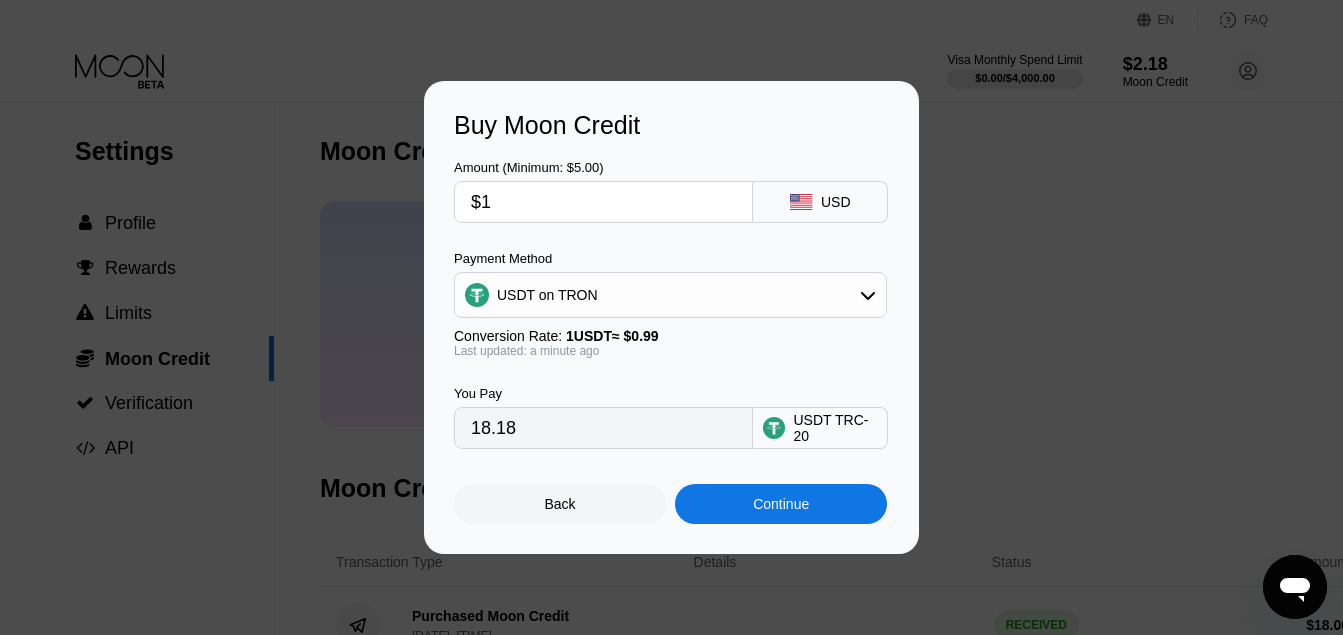 type 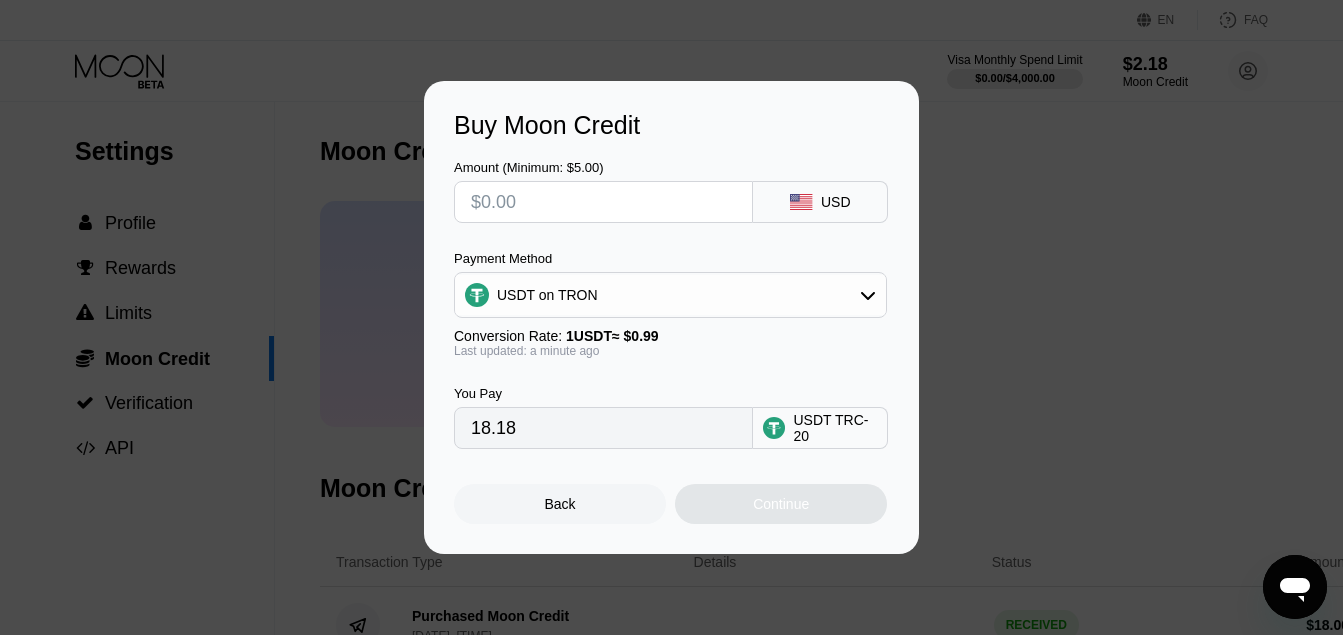 type on "0.00" 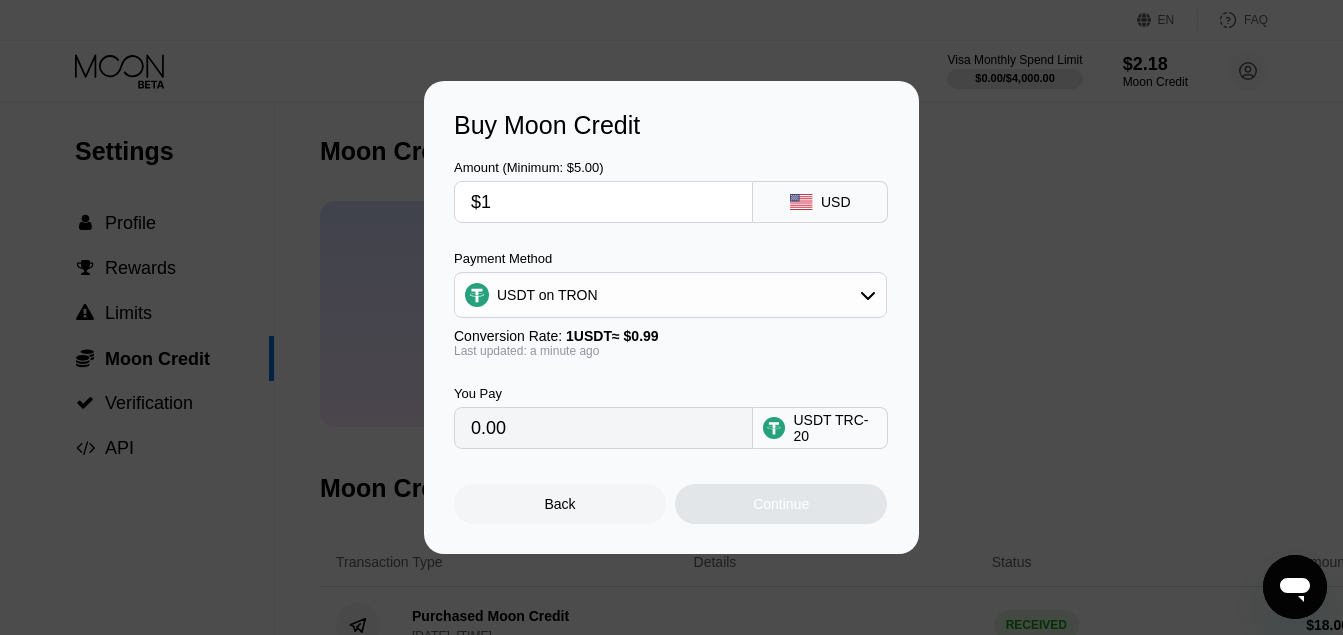 type on "$17" 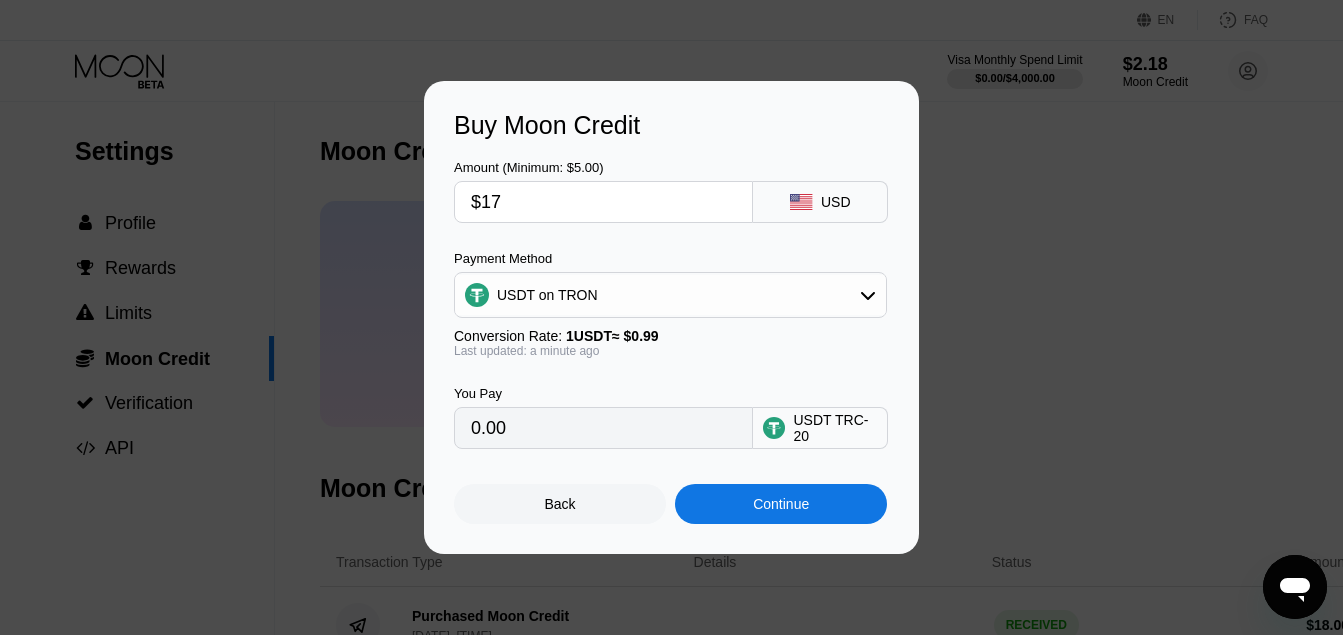 type on "17.17" 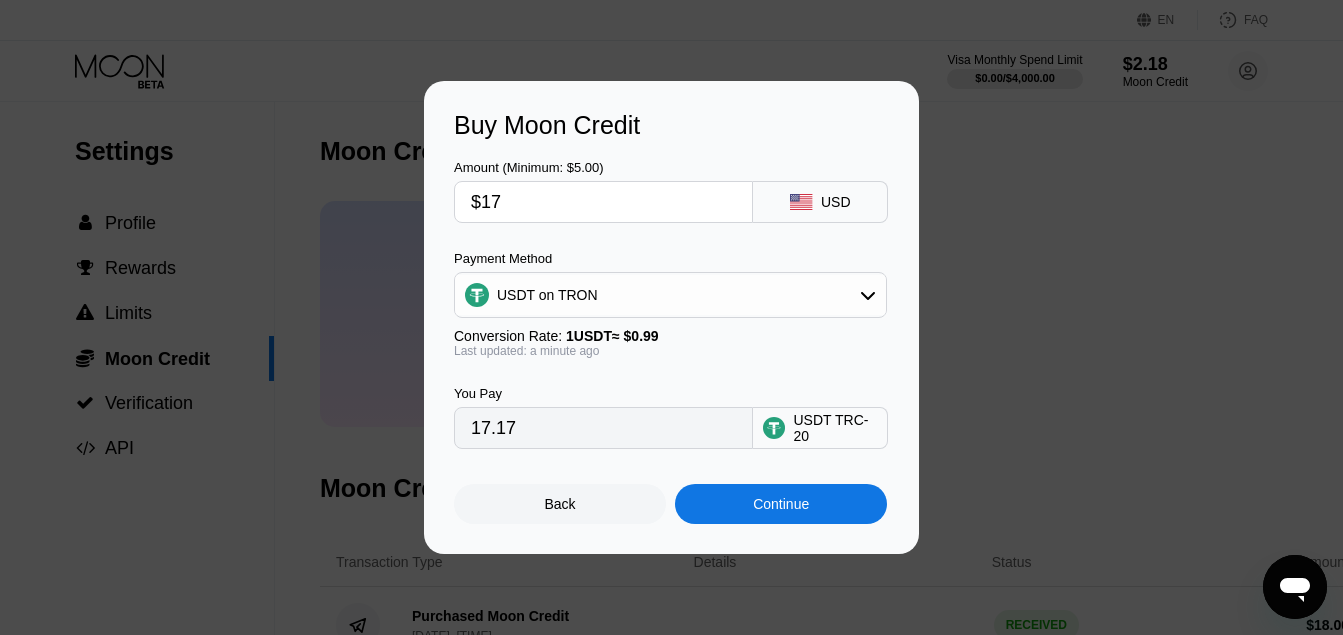 type on "$17" 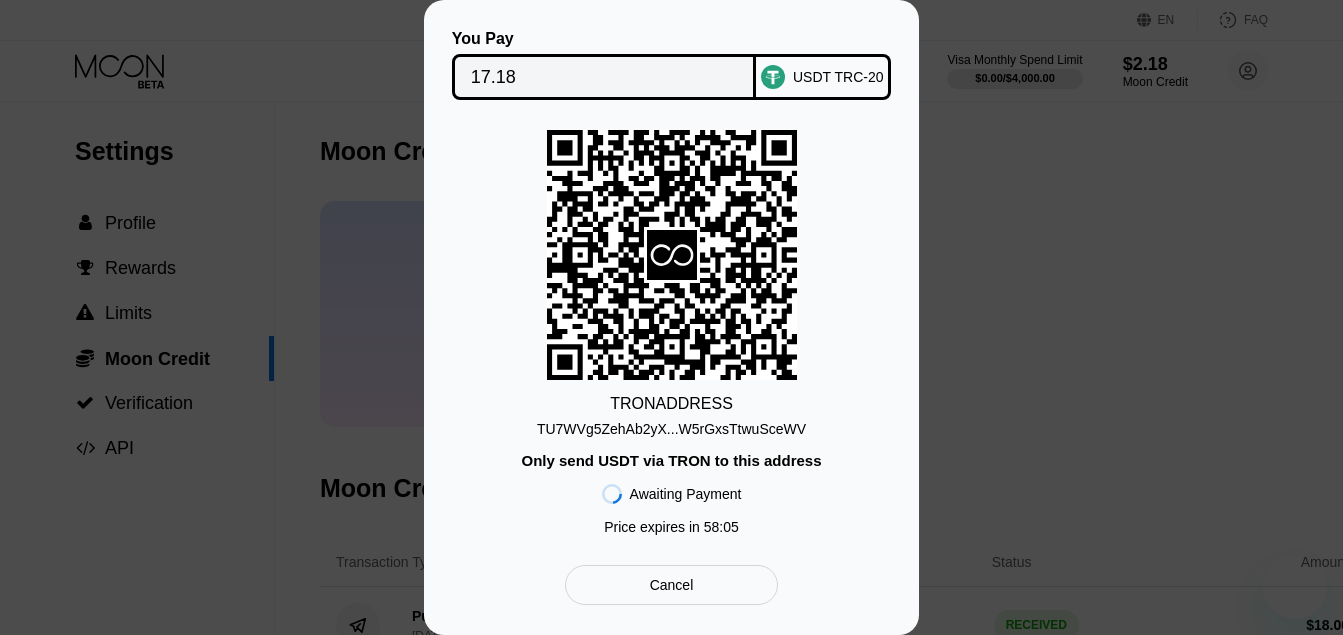scroll, scrollTop: 0, scrollLeft: 0, axis: both 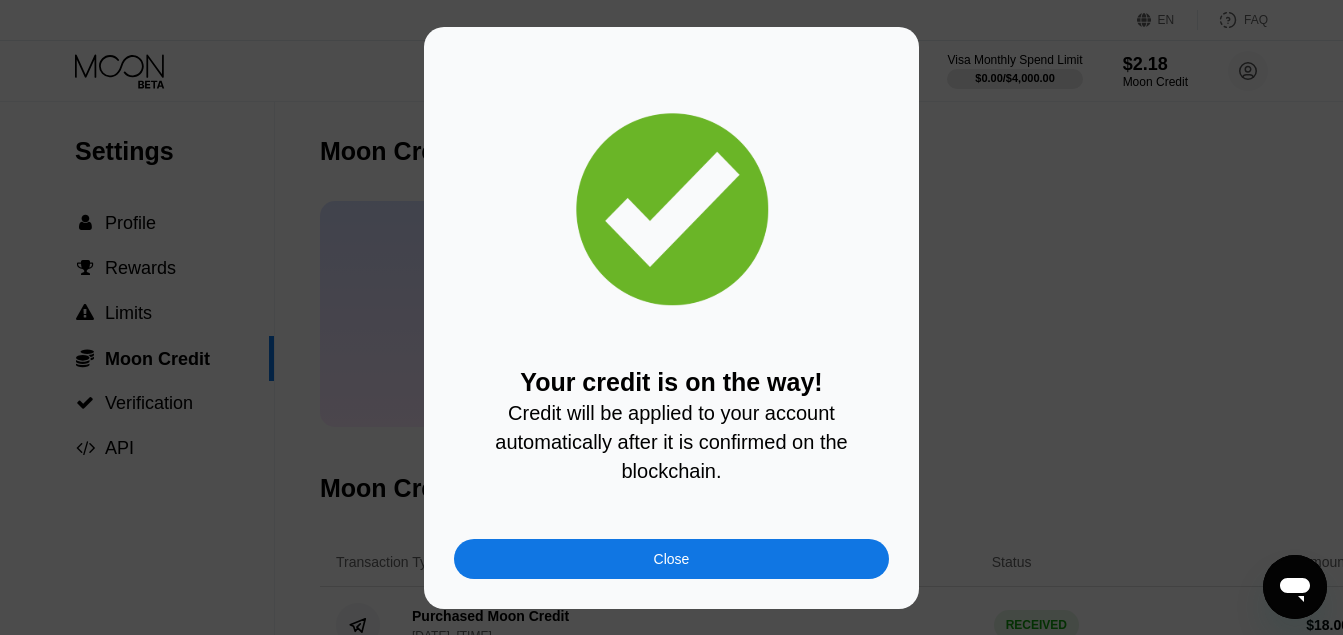drag, startPoint x: 533, startPoint y: 563, endPoint x: 352, endPoint y: 263, distance: 350.37265 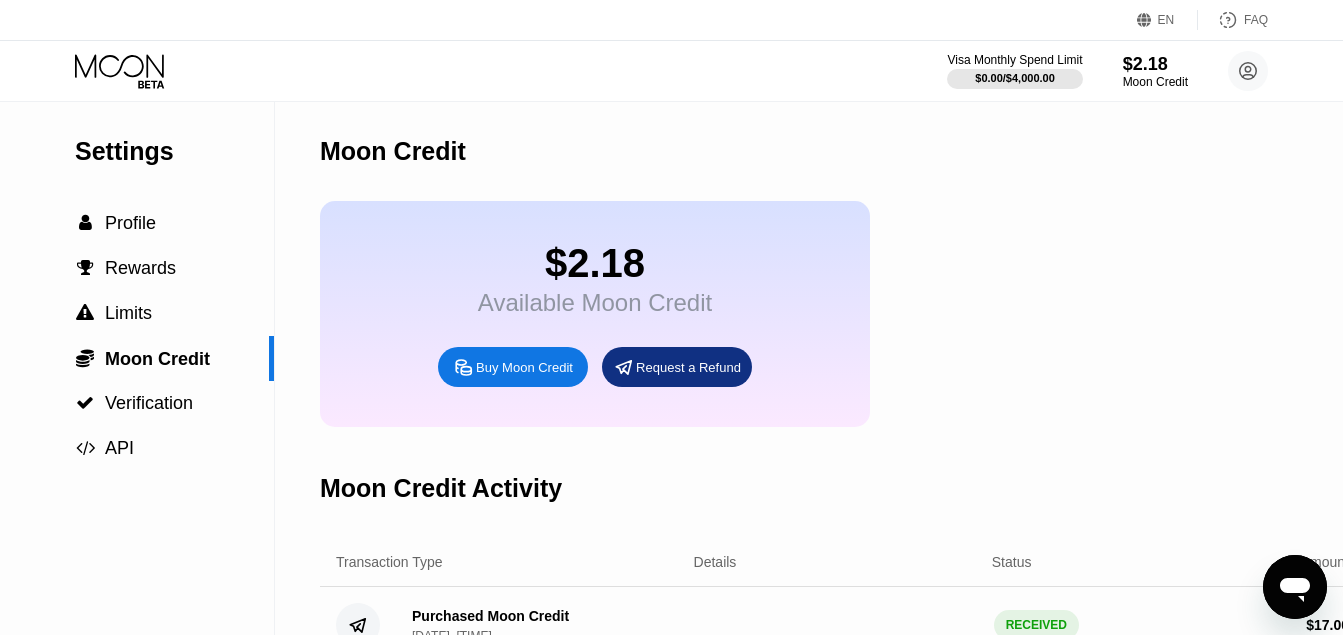 click 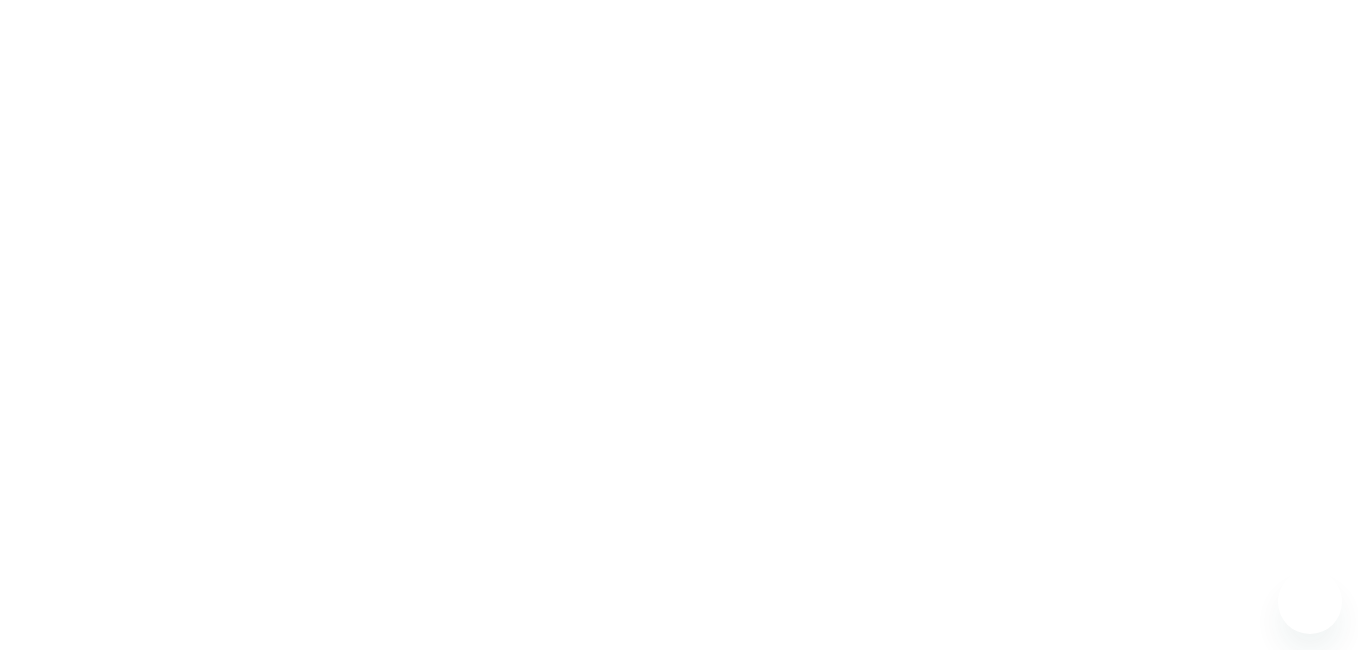 scroll, scrollTop: 0, scrollLeft: 0, axis: both 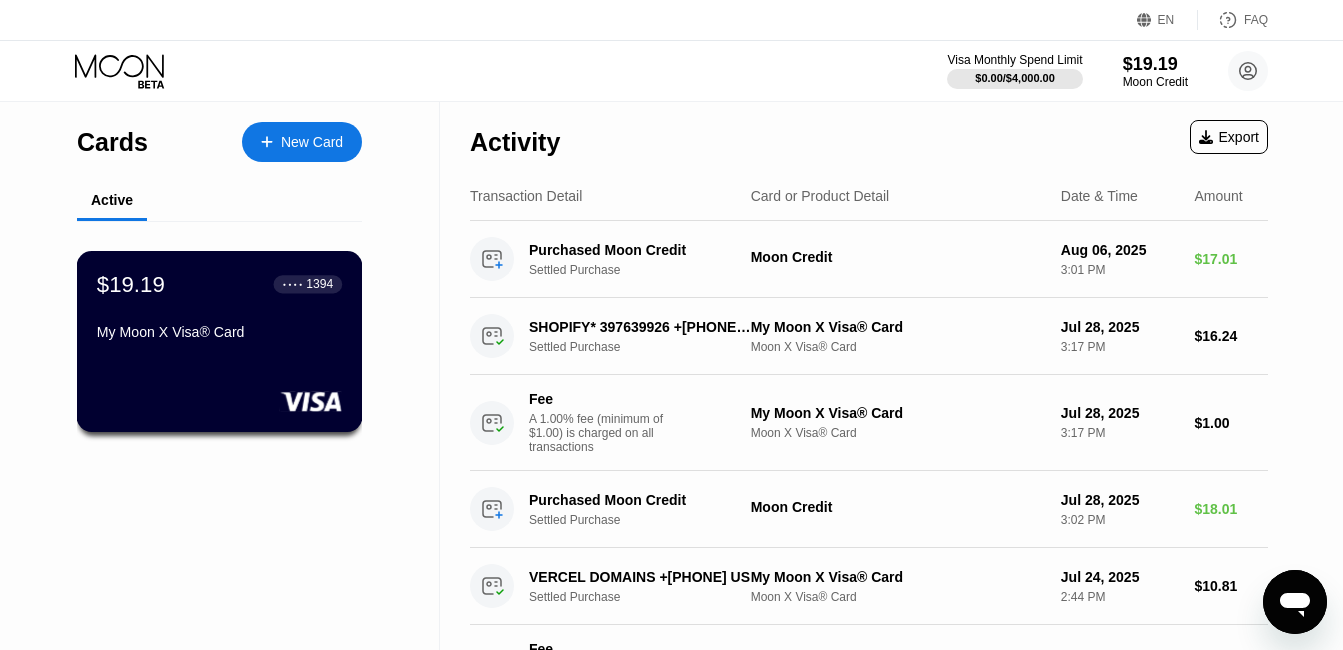 click on "$19.19 ● ● ● ● 1394 My Moon X Visa® Card" at bounding box center (219, 309) 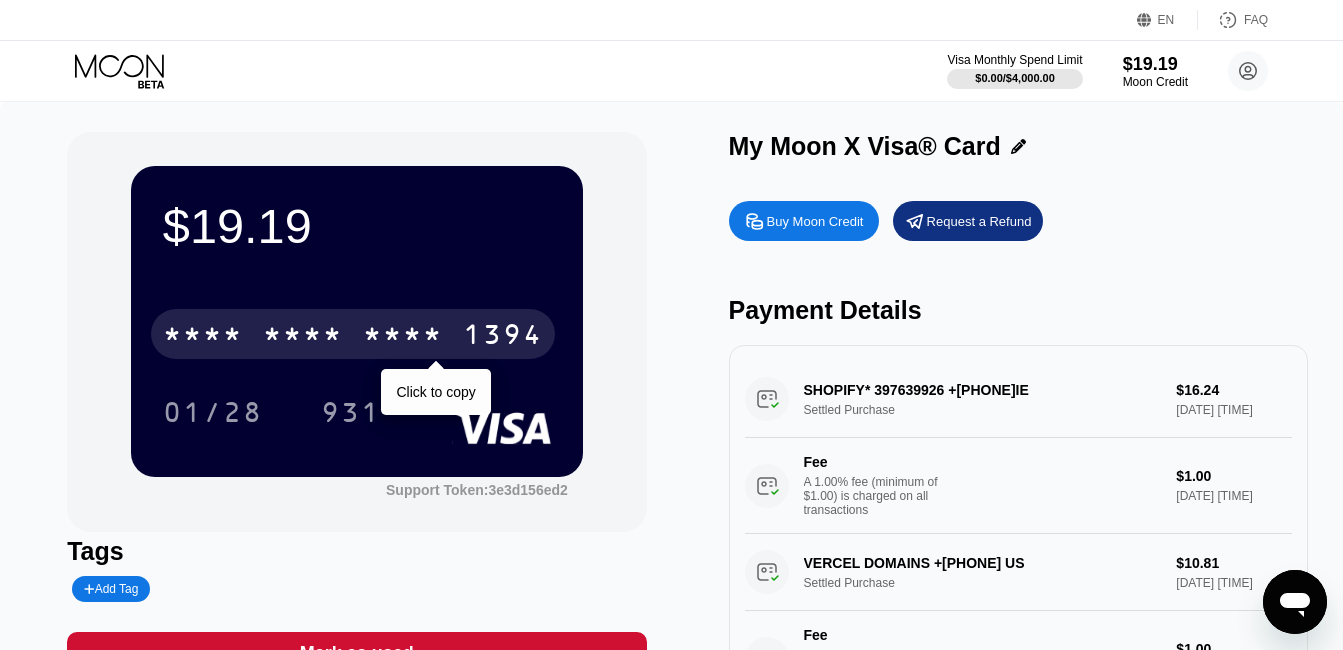 click on "* * * * * * * * * * * * 1394" at bounding box center (353, 334) 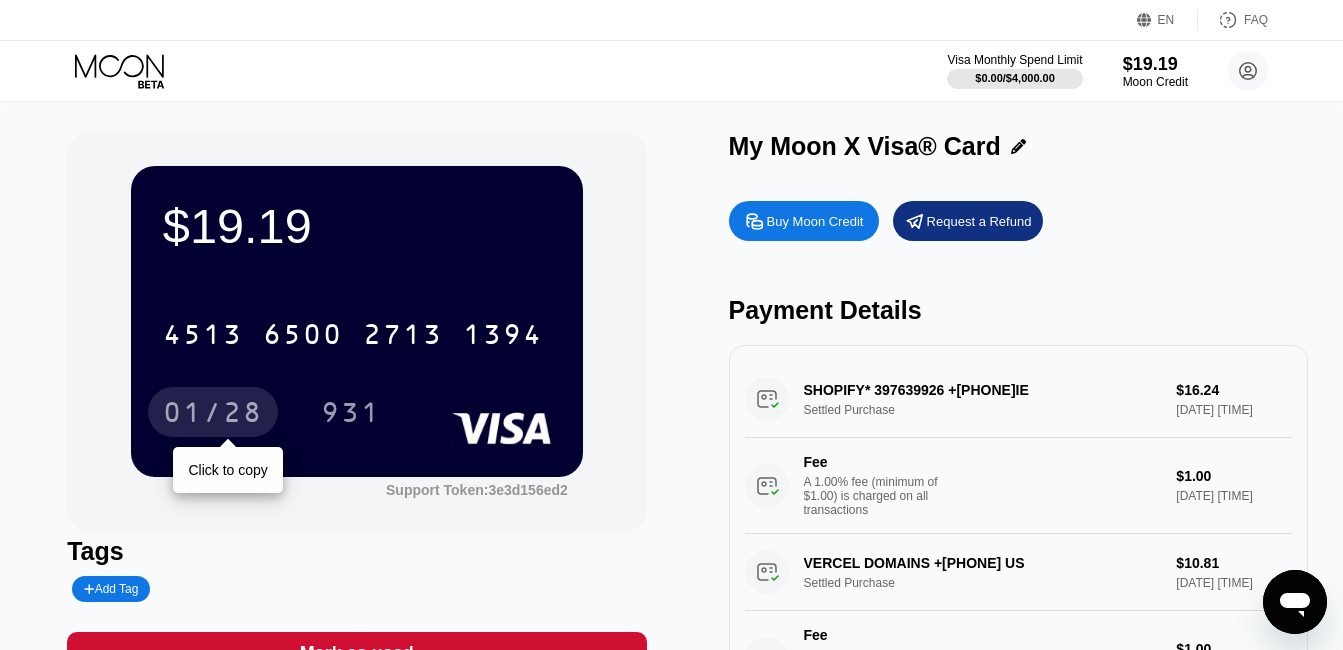 click on "01/28" at bounding box center (213, 412) 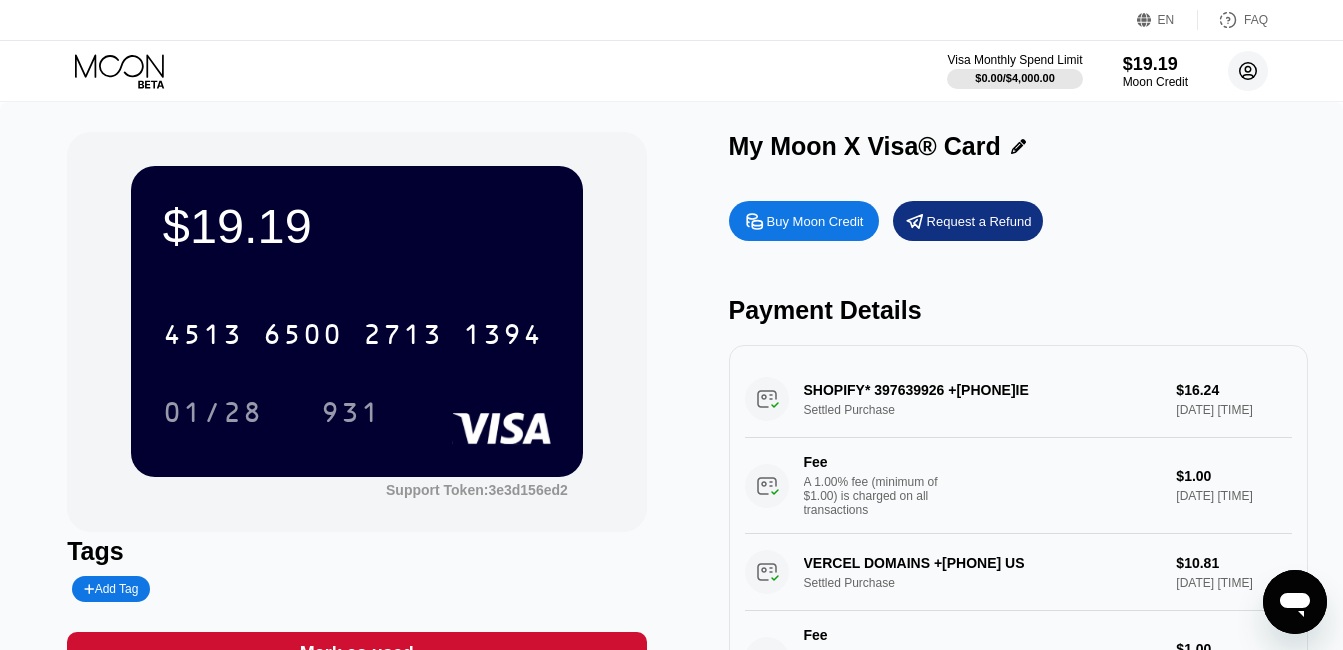 click 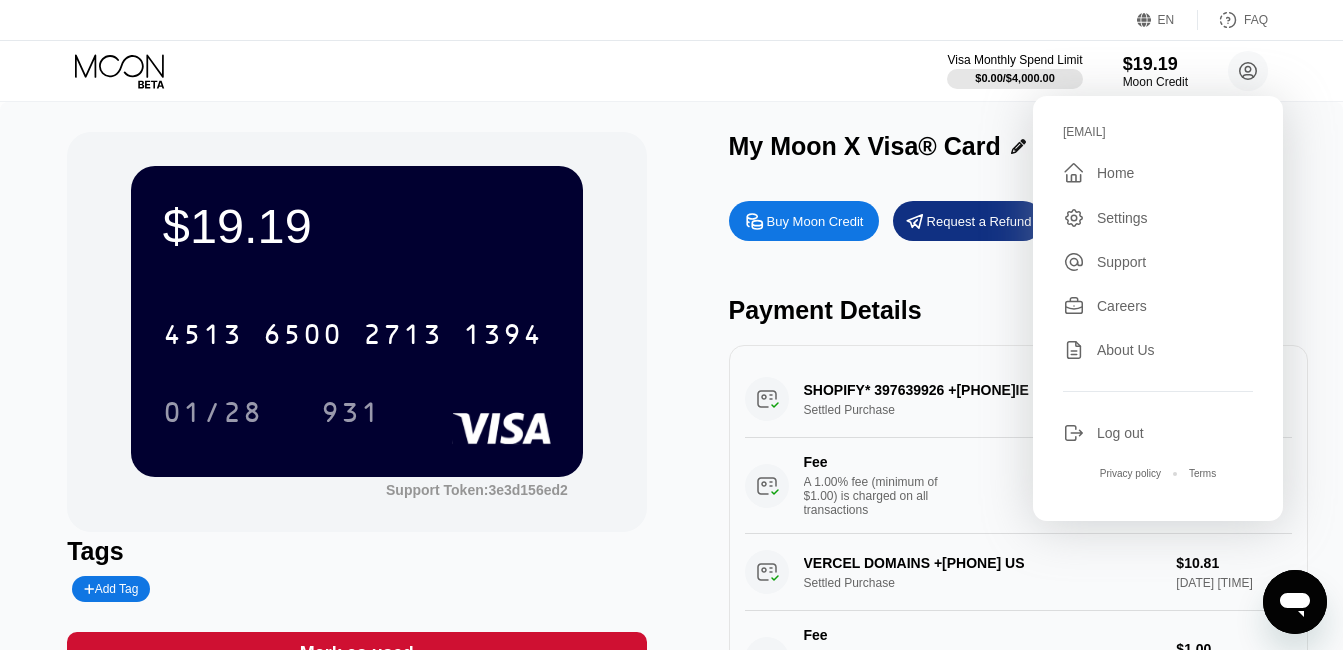 click on "Log out" at bounding box center (1120, 433) 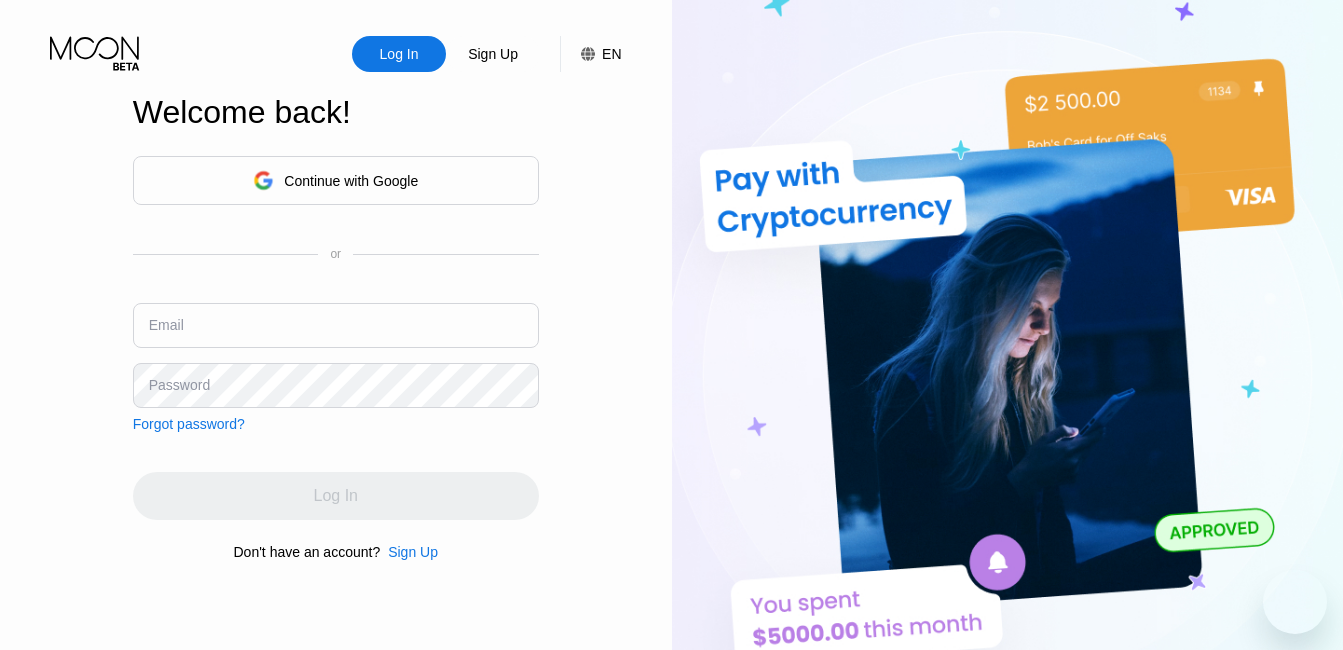 scroll, scrollTop: 0, scrollLeft: 0, axis: both 